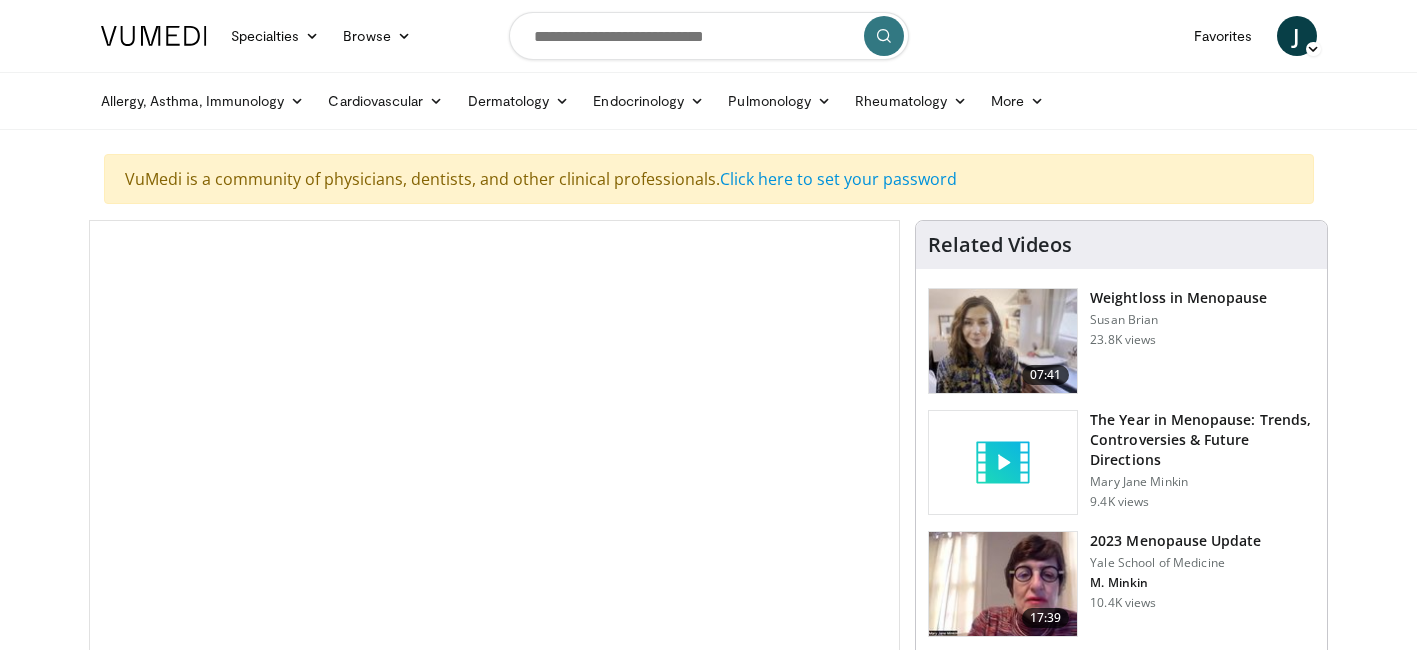 scroll, scrollTop: 0, scrollLeft: 0, axis: both 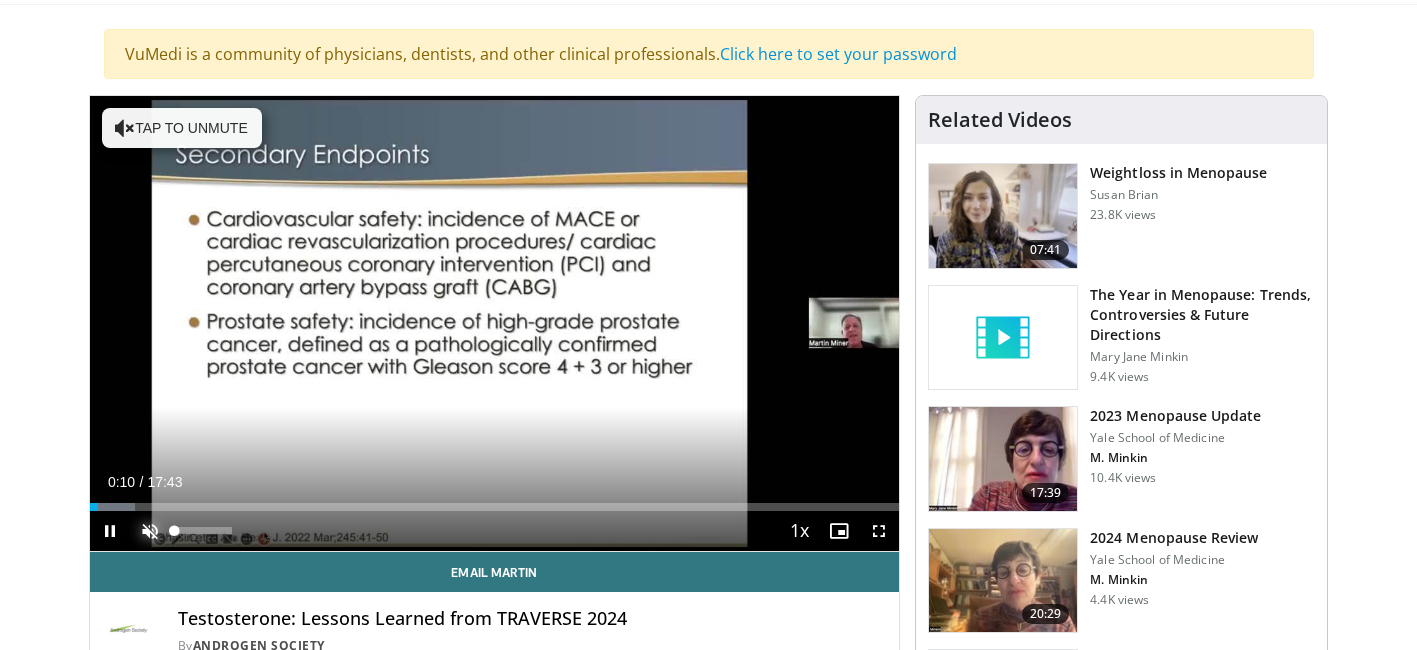 click at bounding box center (150, 531) 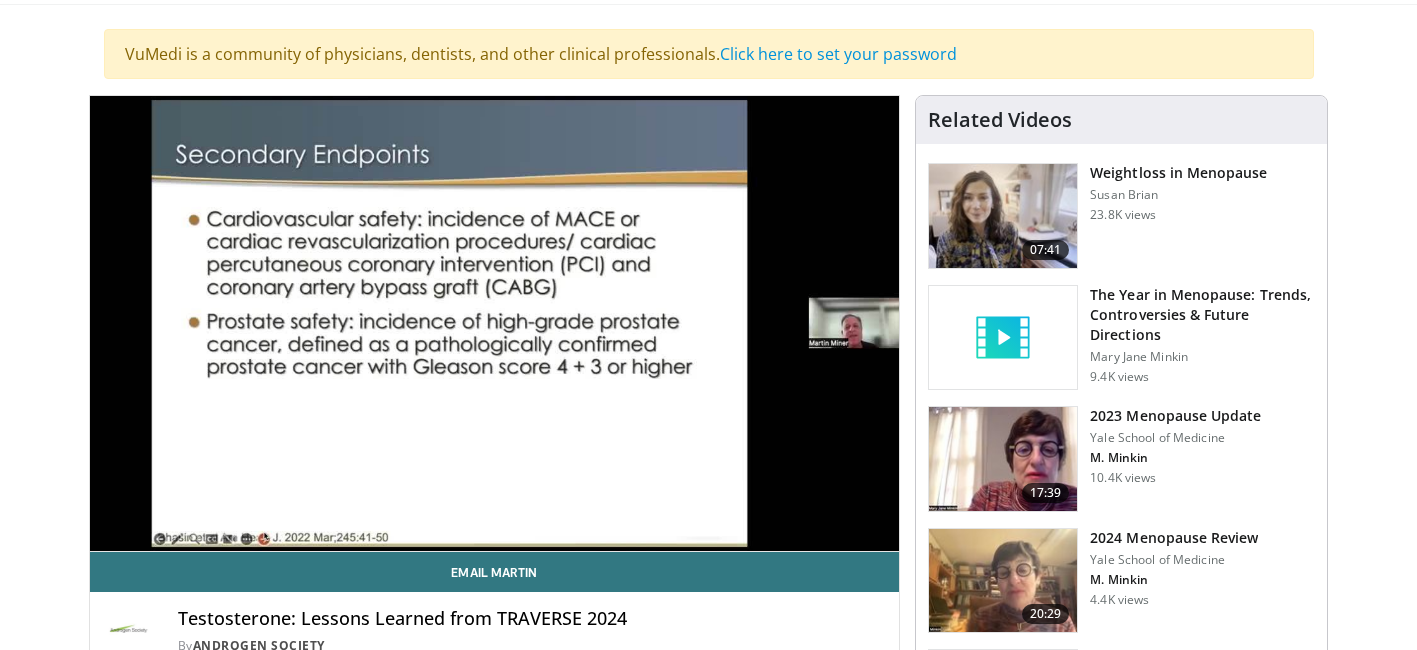 click on "**********" at bounding box center (495, 324) 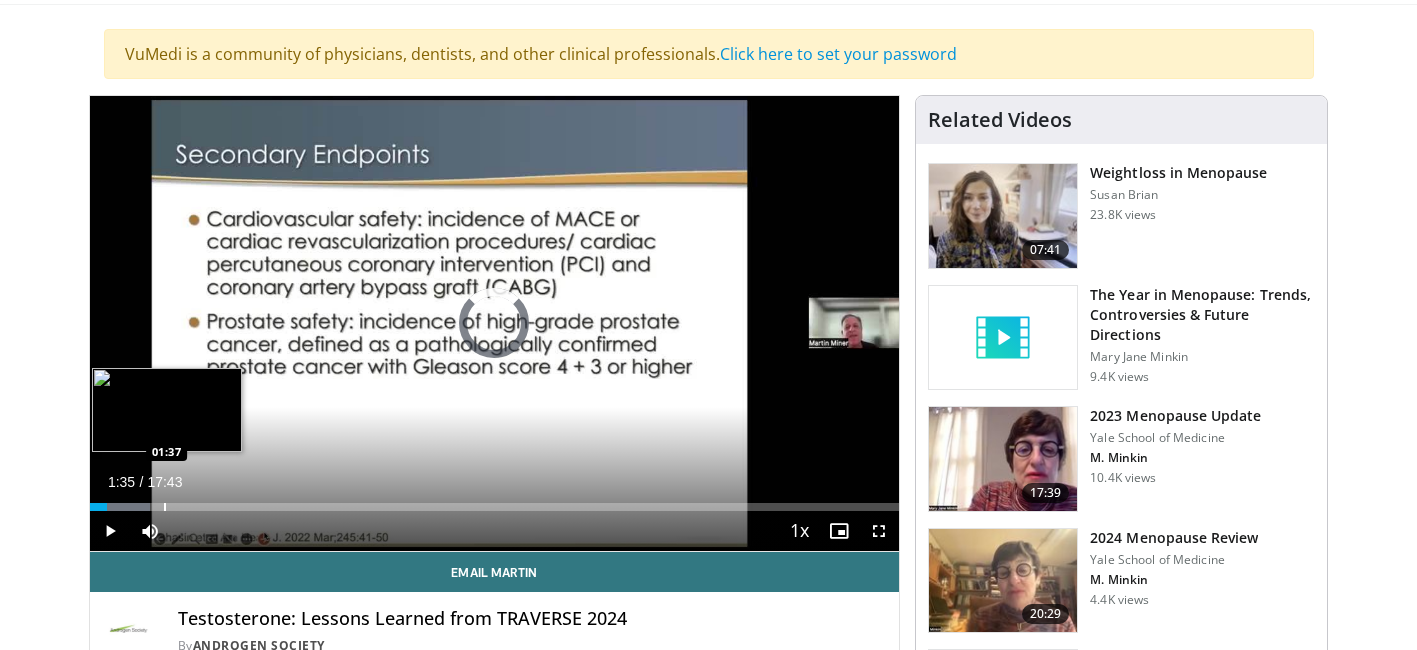 click at bounding box center [165, 507] 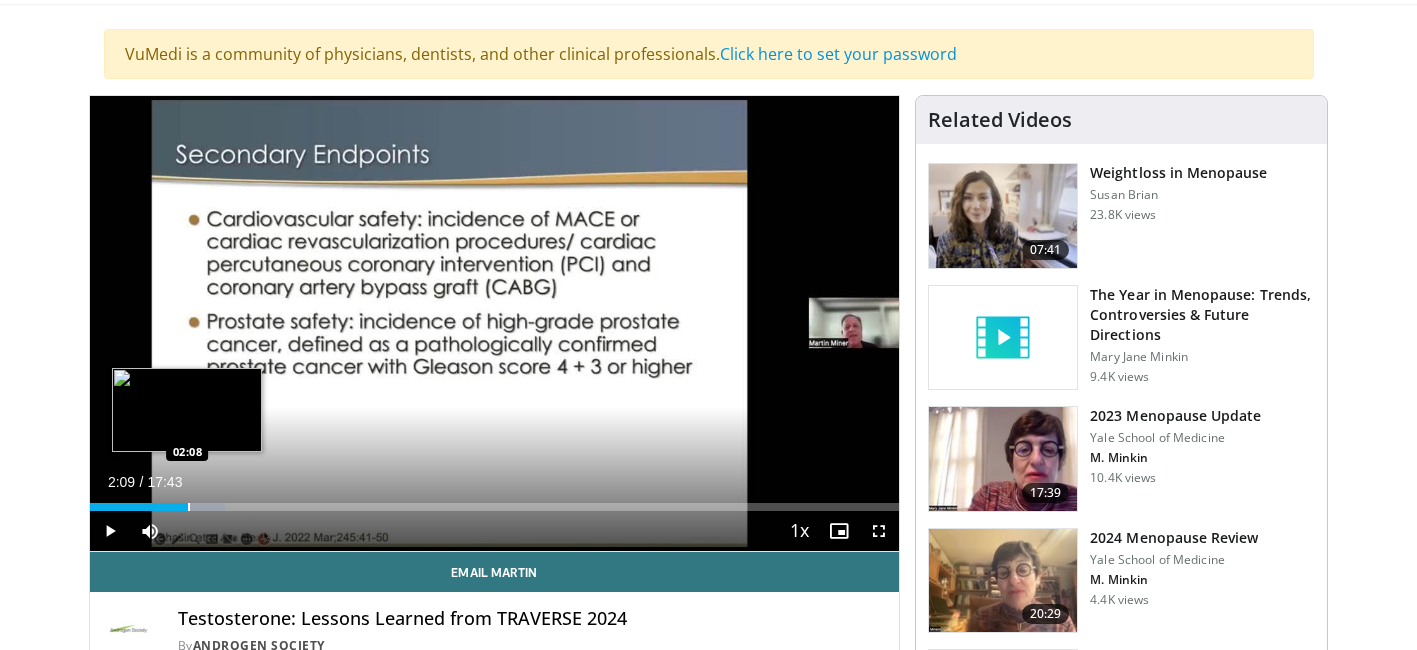 click at bounding box center [189, 507] 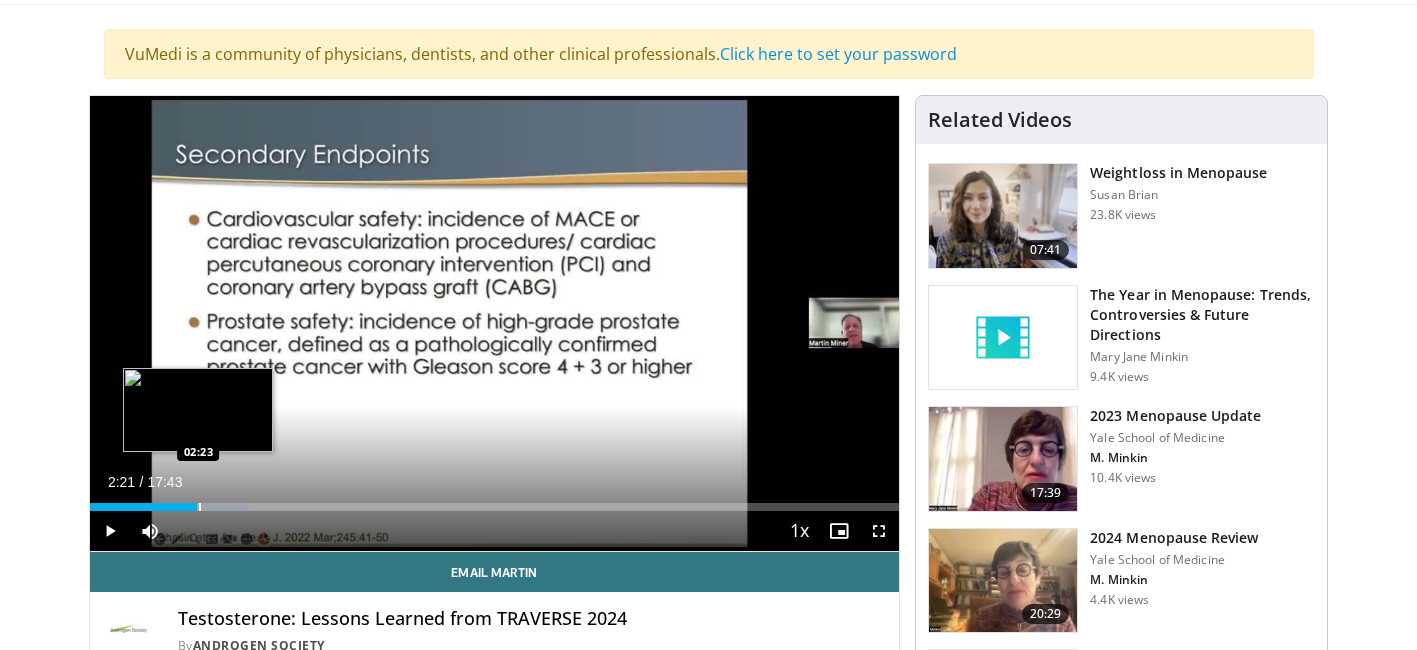 click at bounding box center (200, 507) 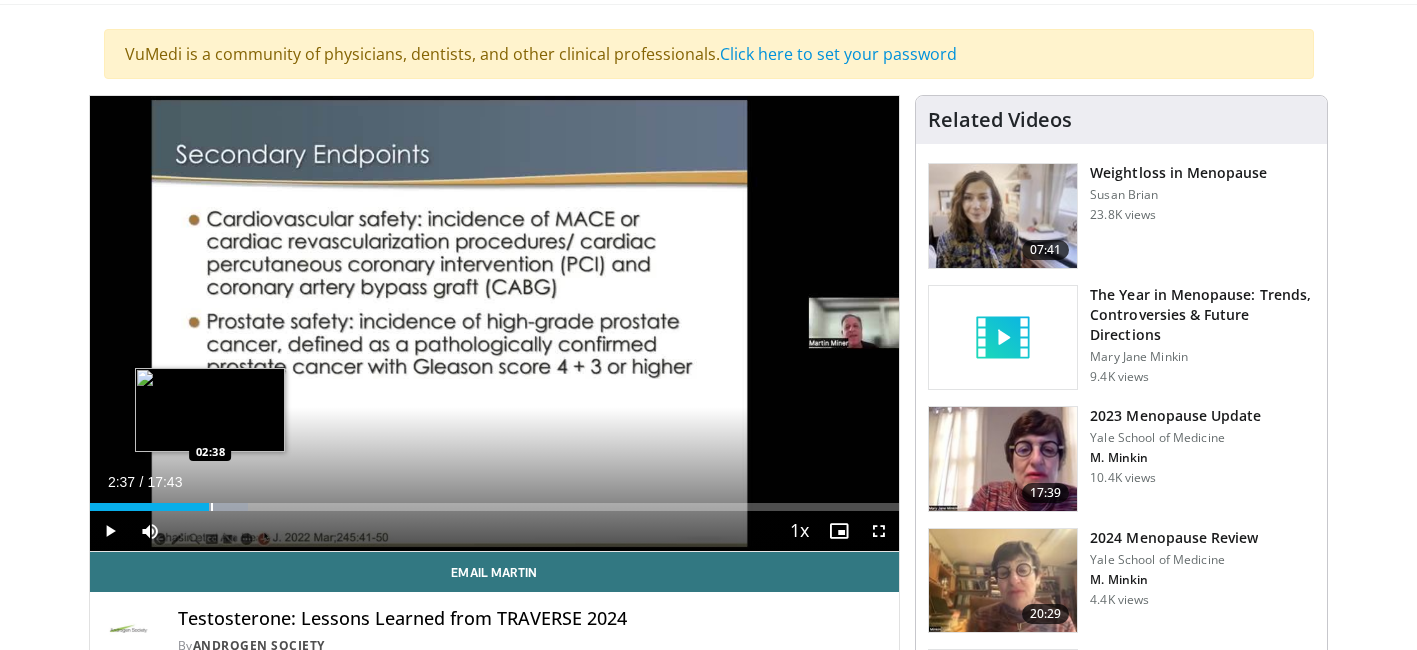 click at bounding box center [212, 507] 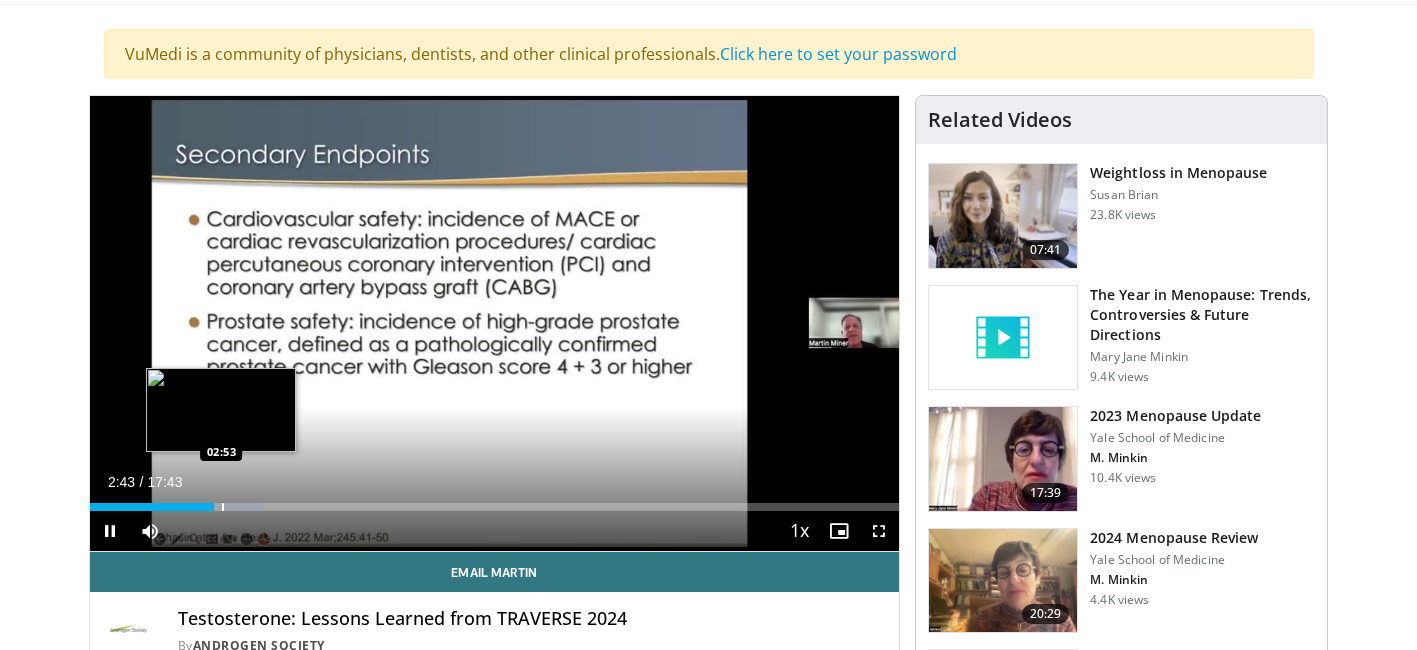click at bounding box center [223, 507] 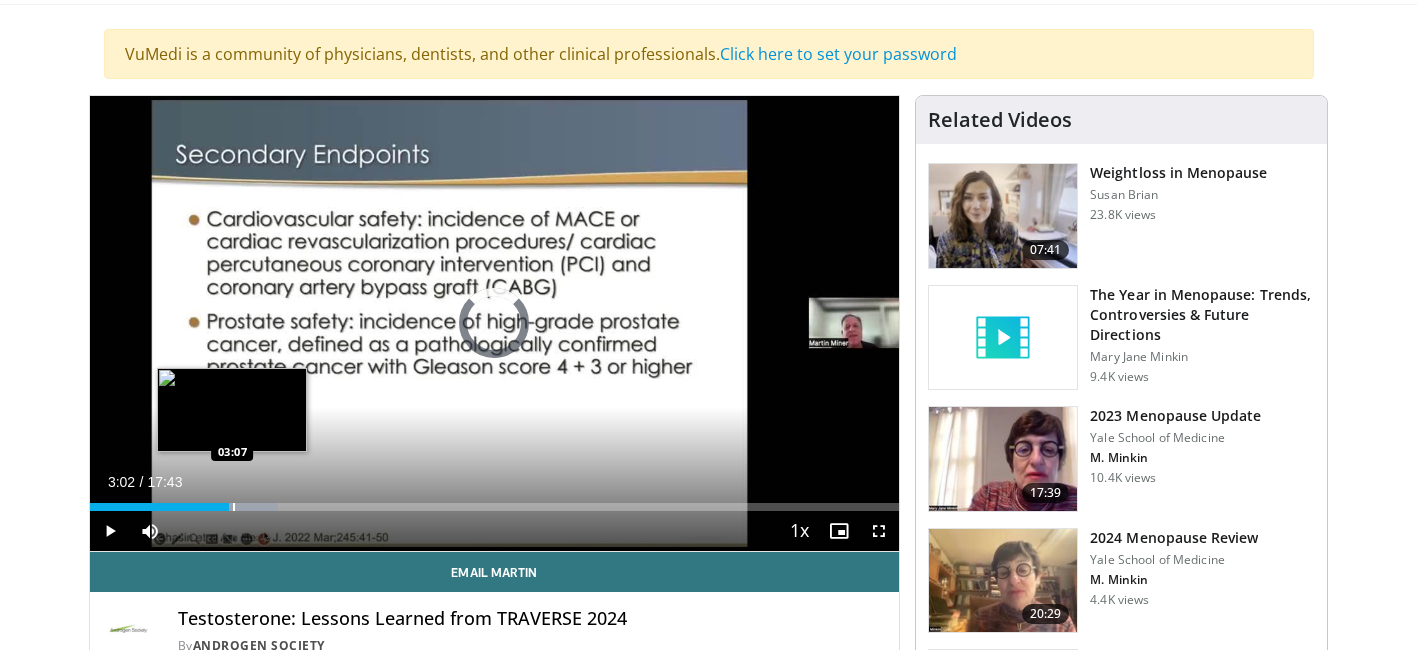 click at bounding box center [234, 507] 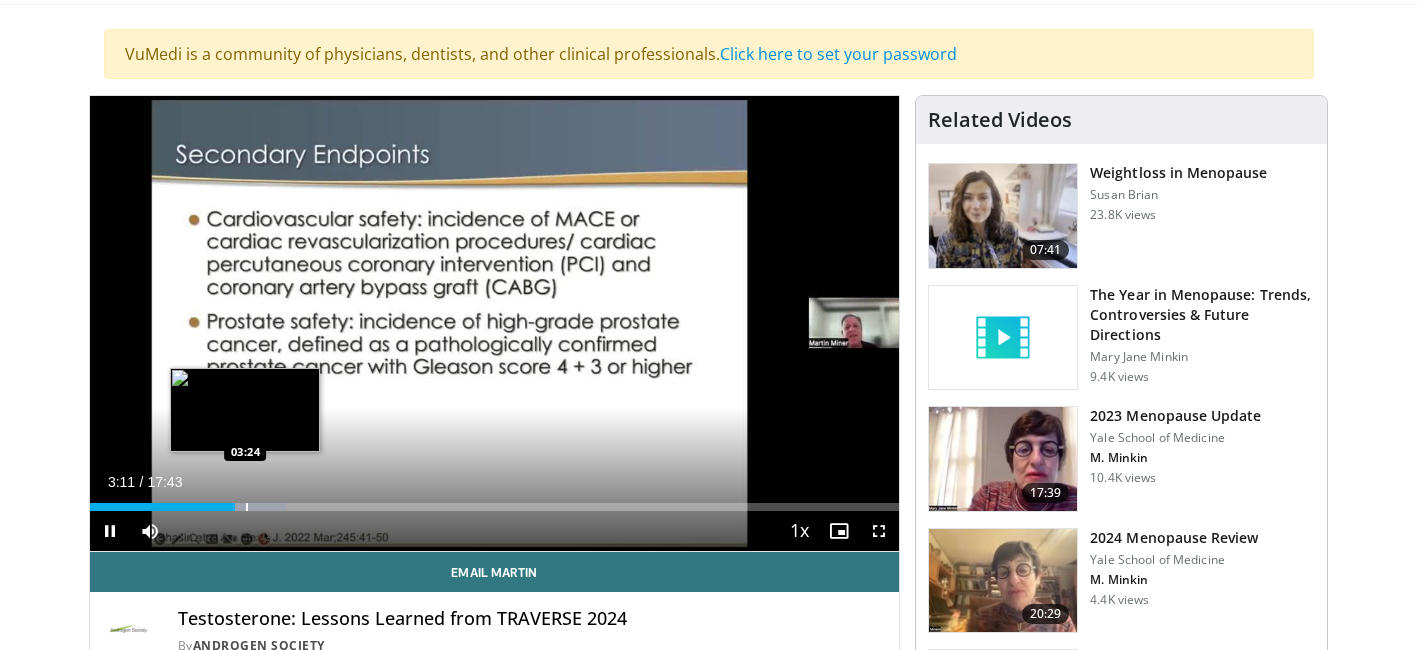 click at bounding box center [247, 507] 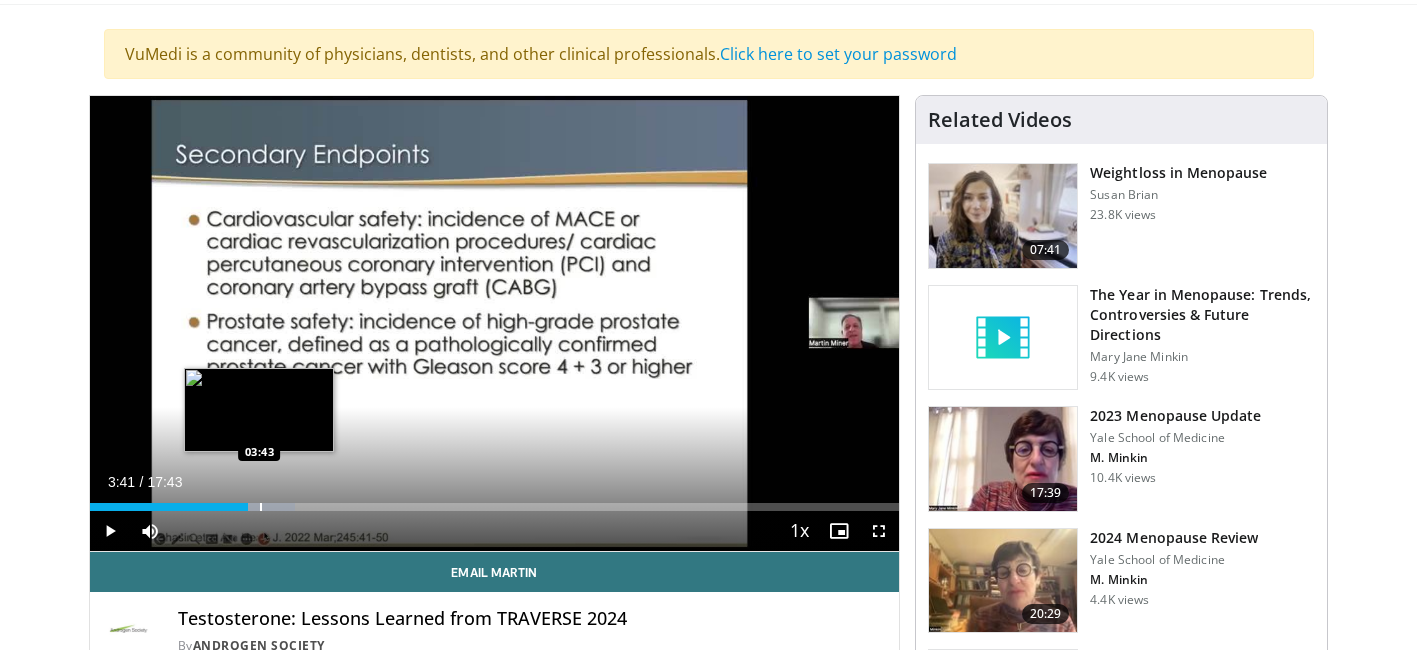 click at bounding box center [261, 507] 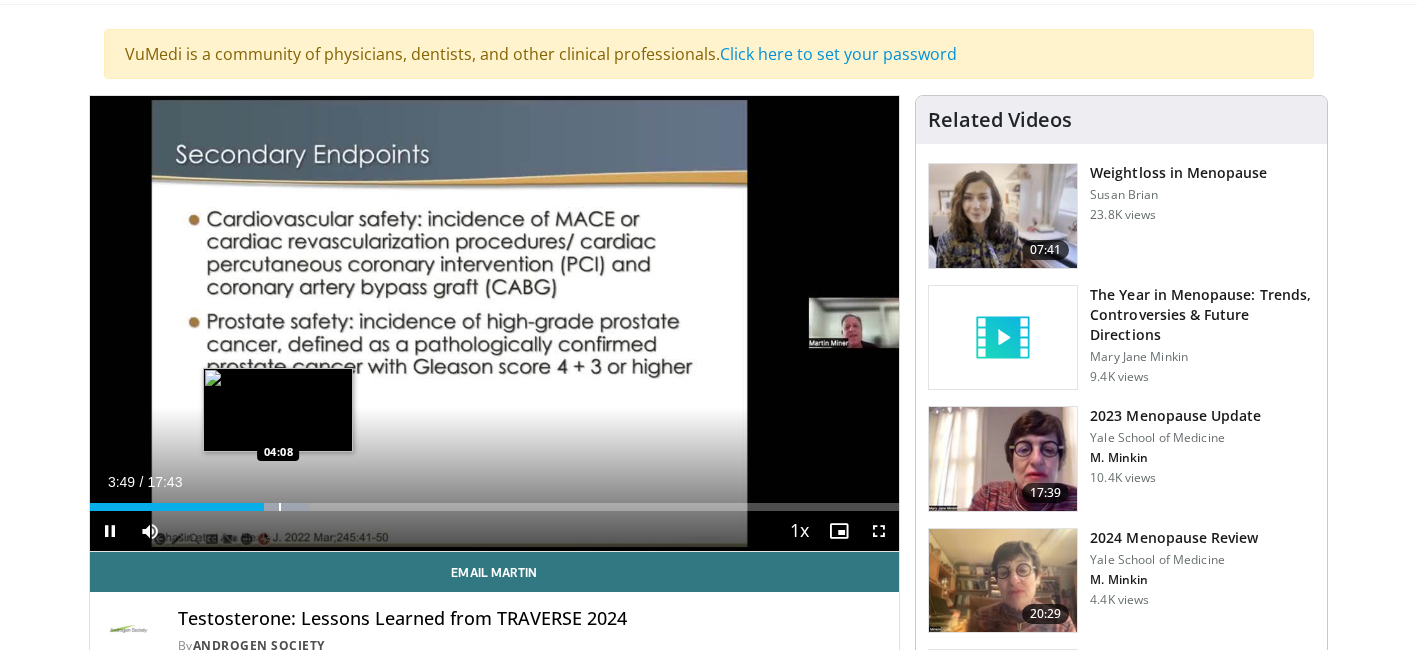 click at bounding box center [280, 507] 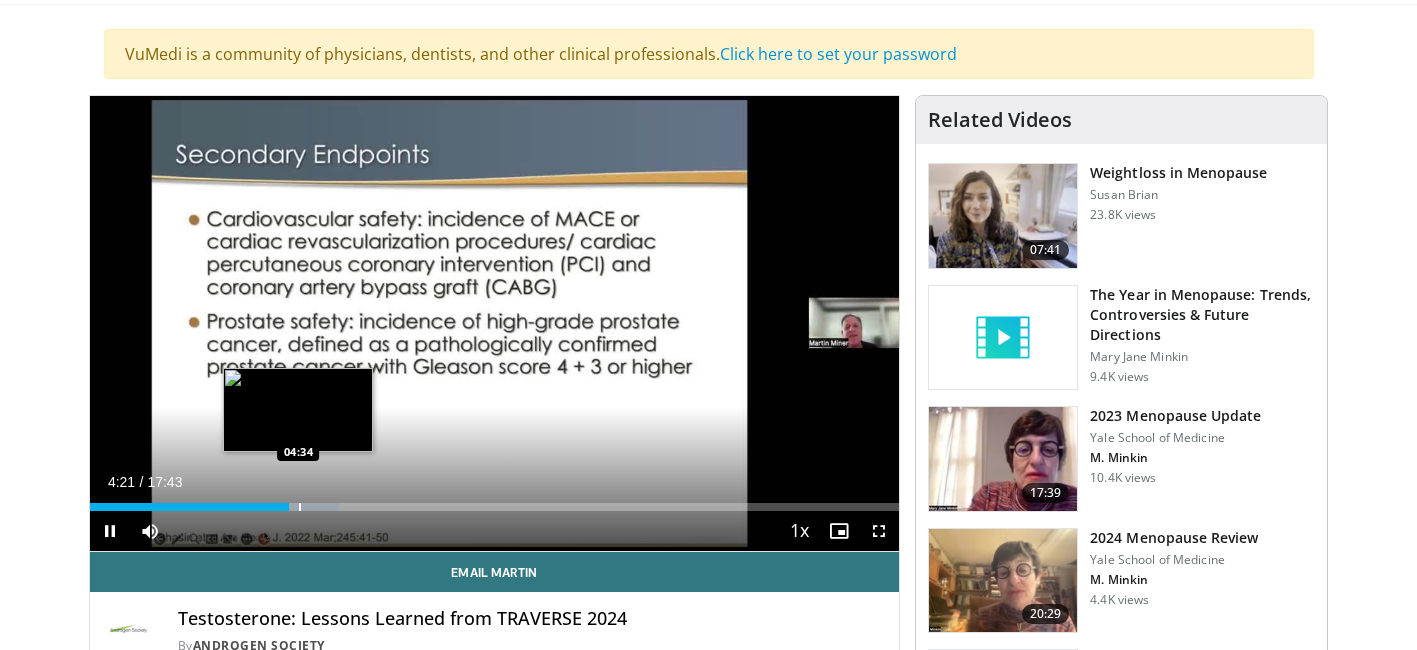 click at bounding box center (300, 507) 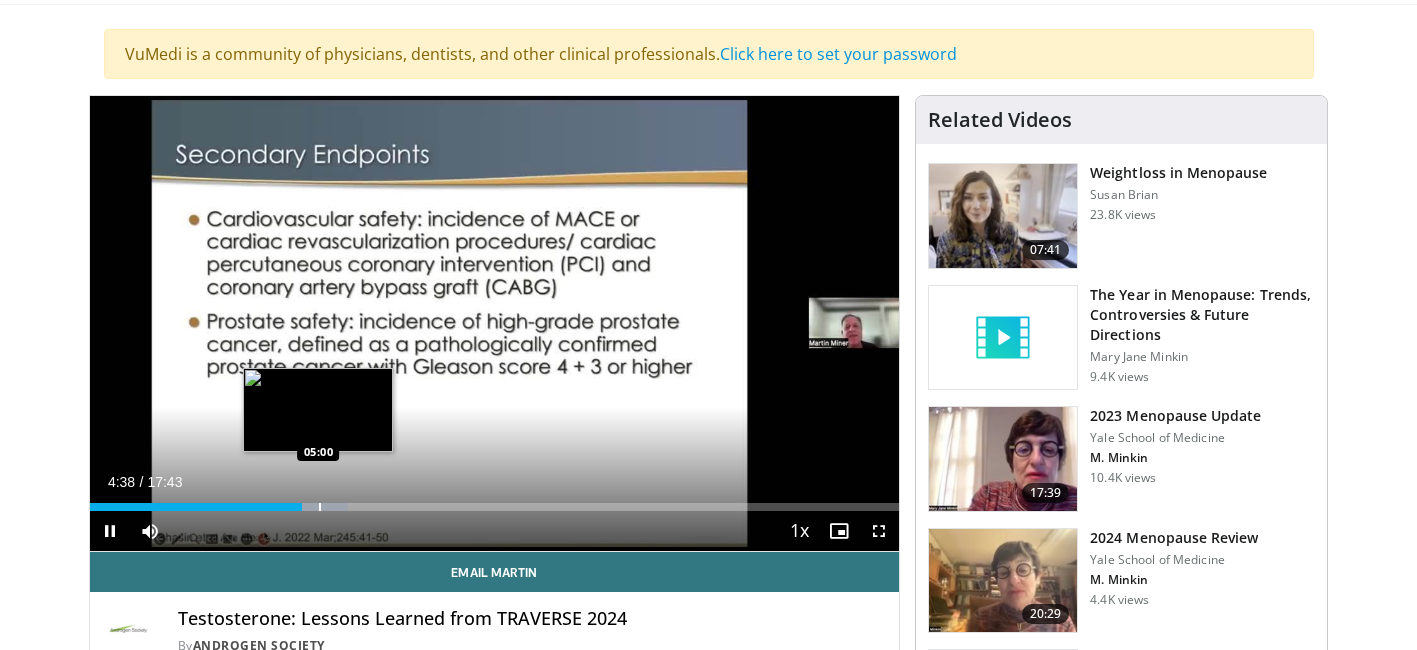click at bounding box center (320, 507) 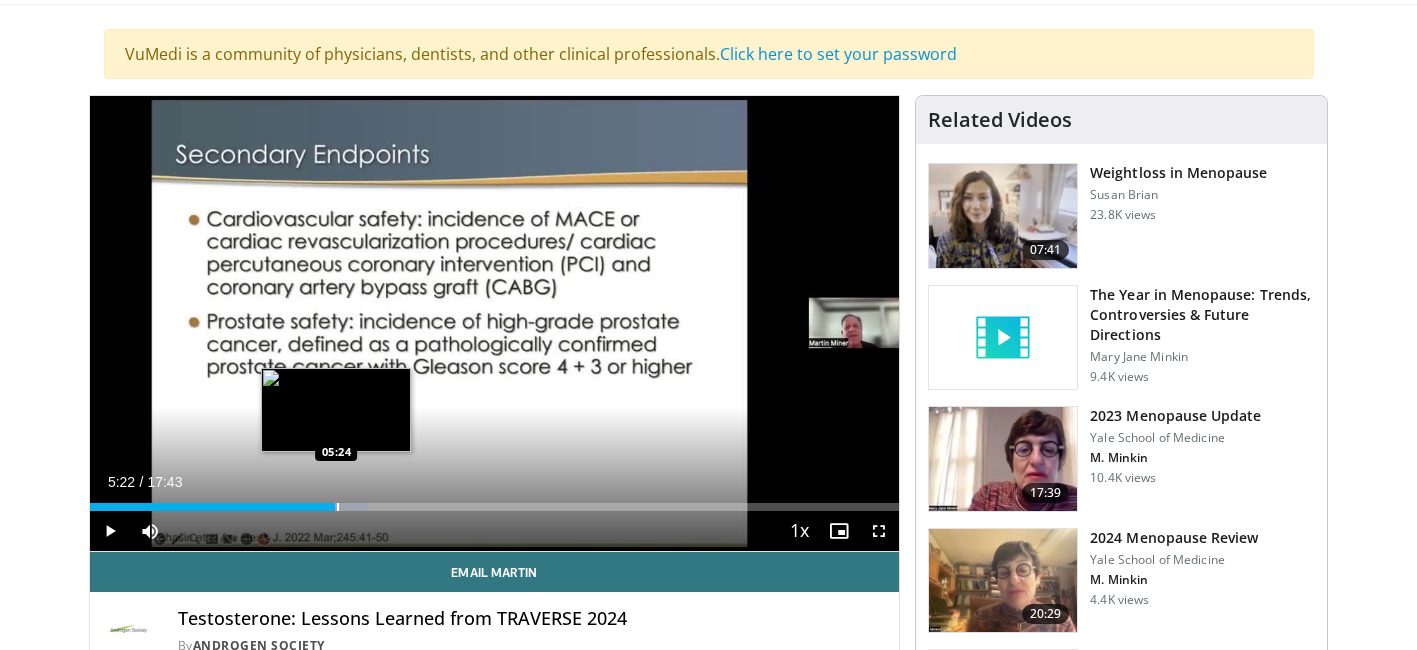 click at bounding box center (338, 507) 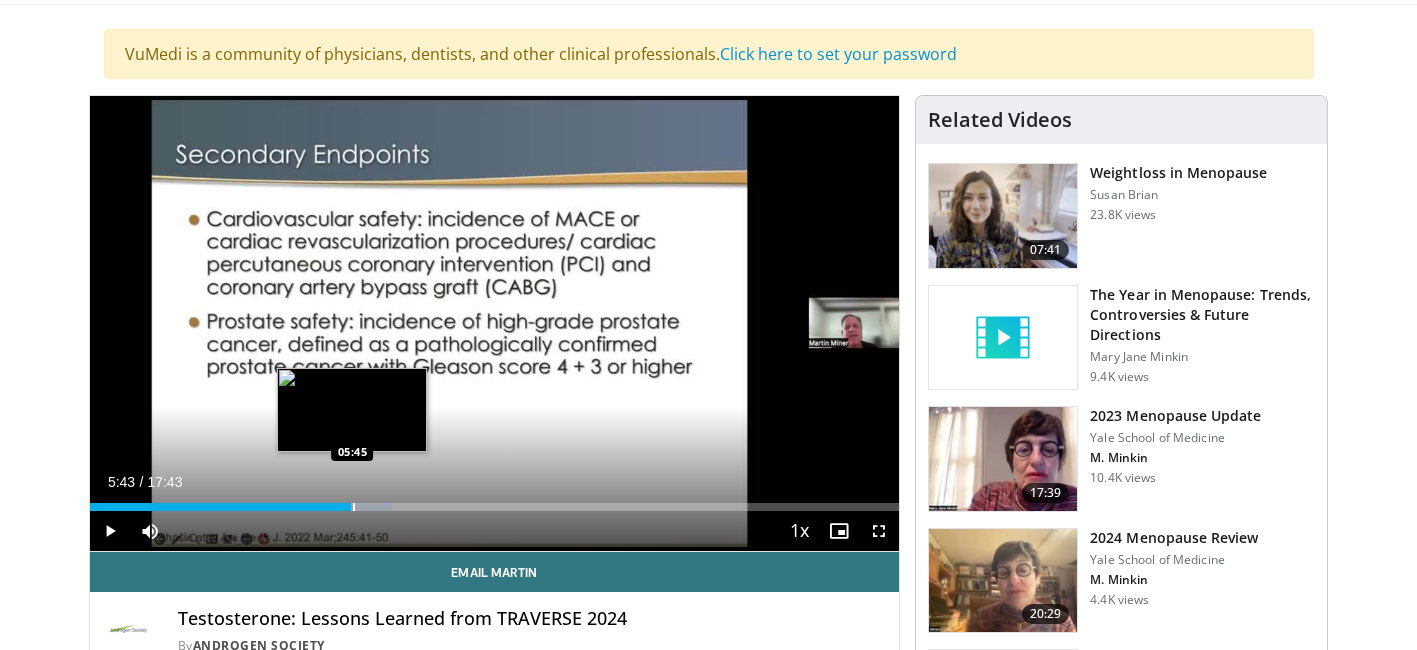 click at bounding box center [354, 507] 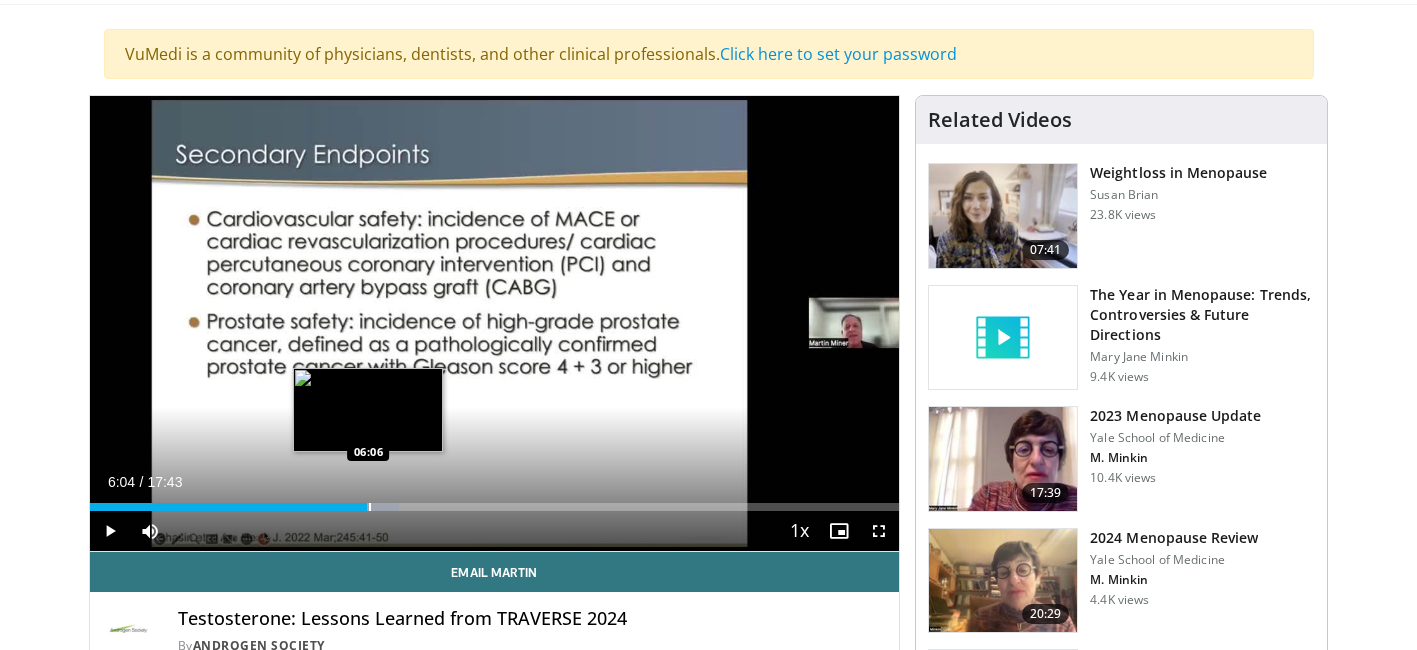 click at bounding box center [370, 507] 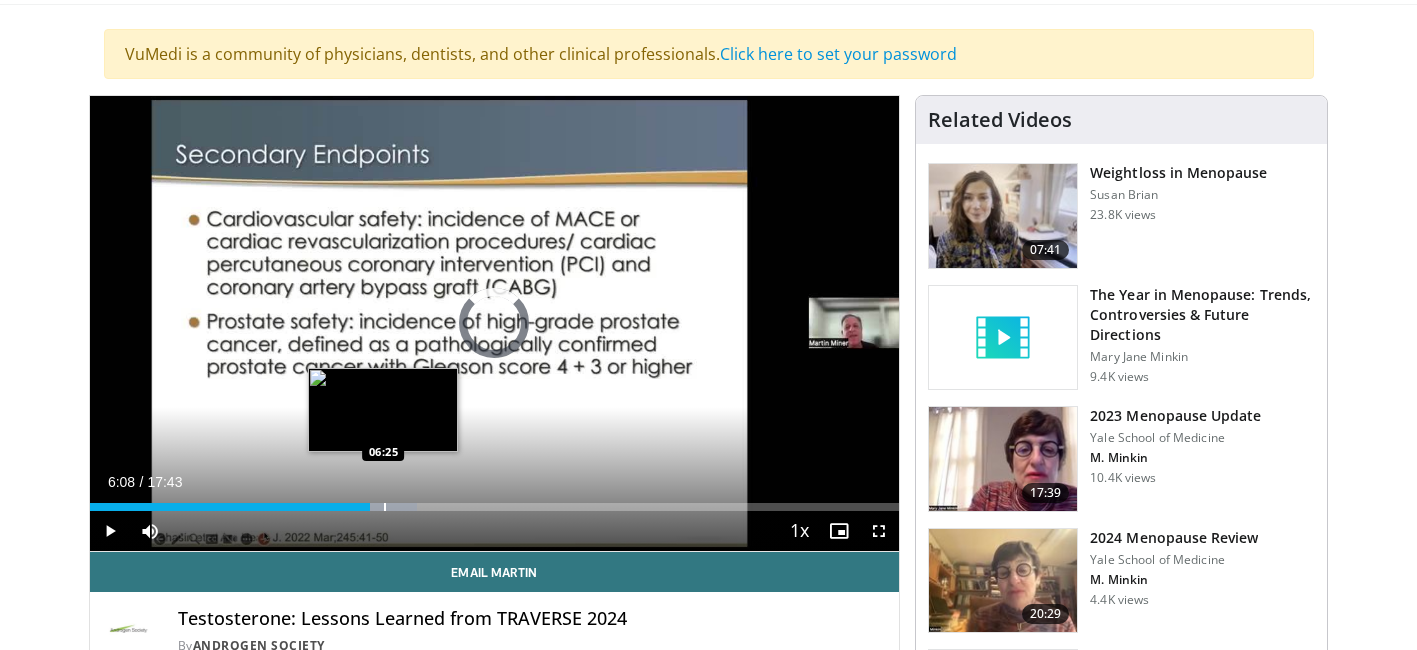 click at bounding box center [385, 507] 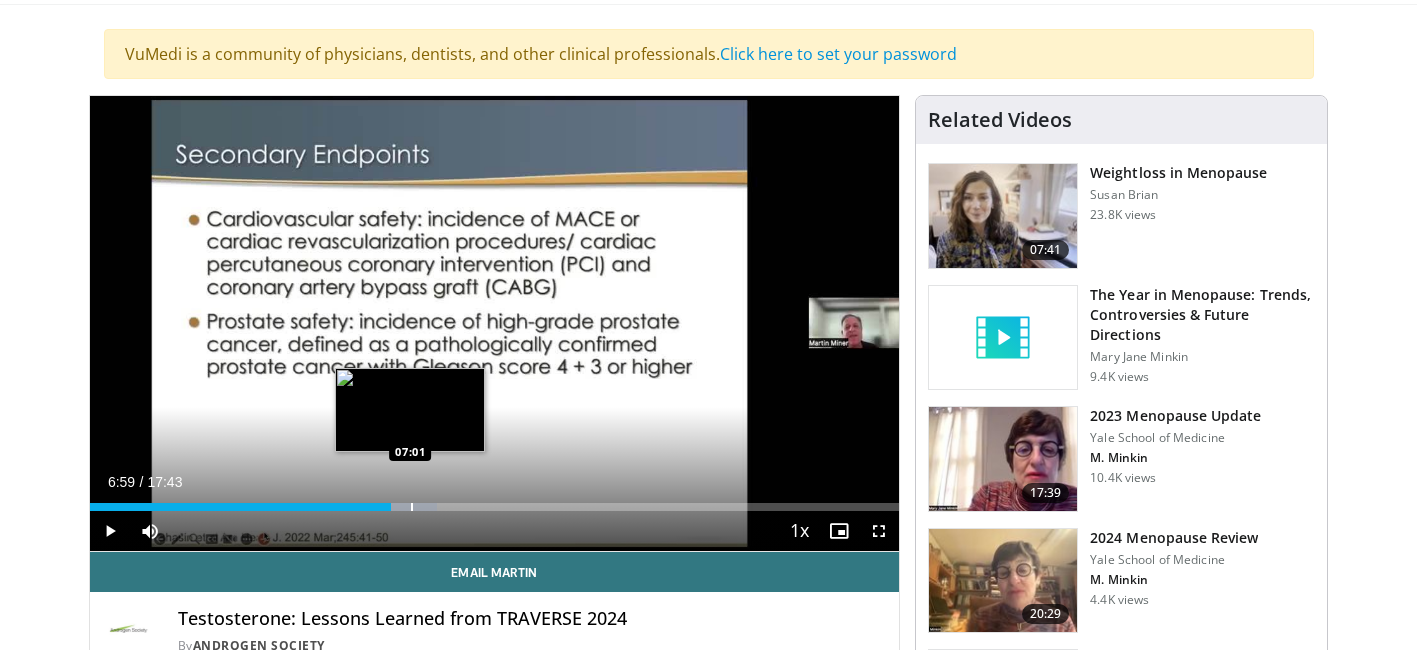 click at bounding box center (412, 507) 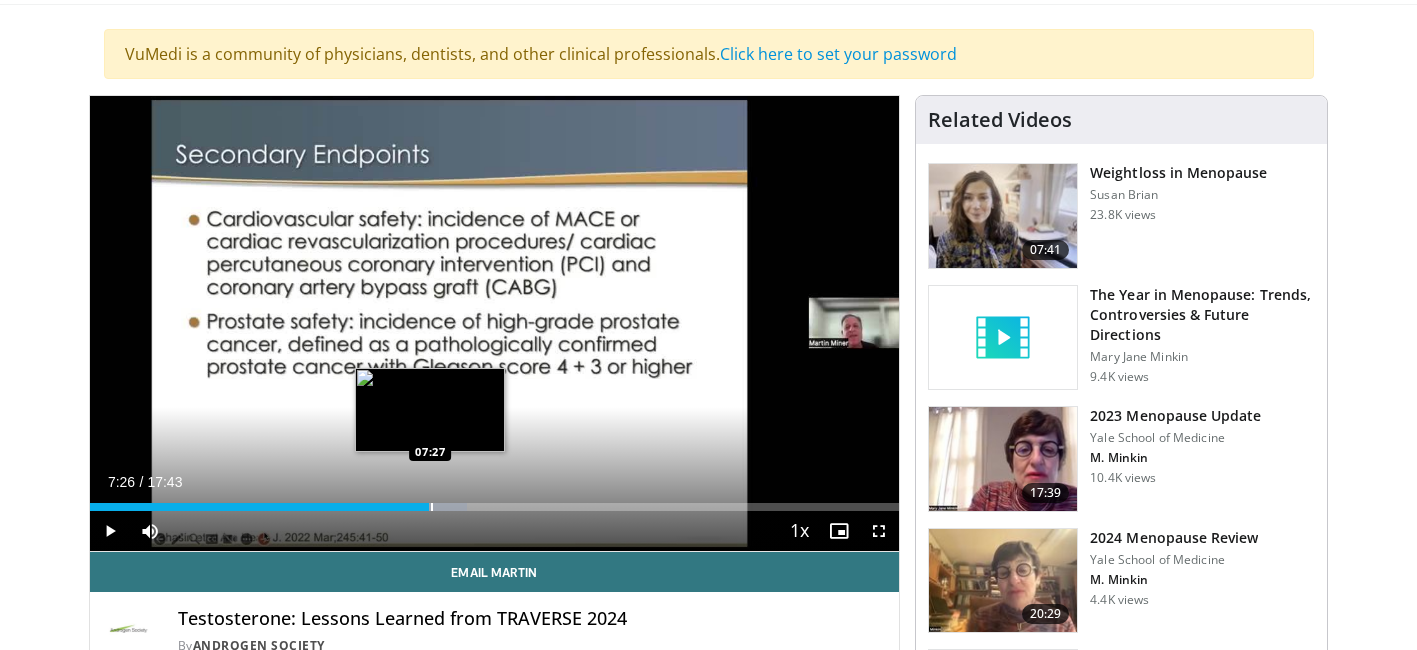 click at bounding box center [432, 507] 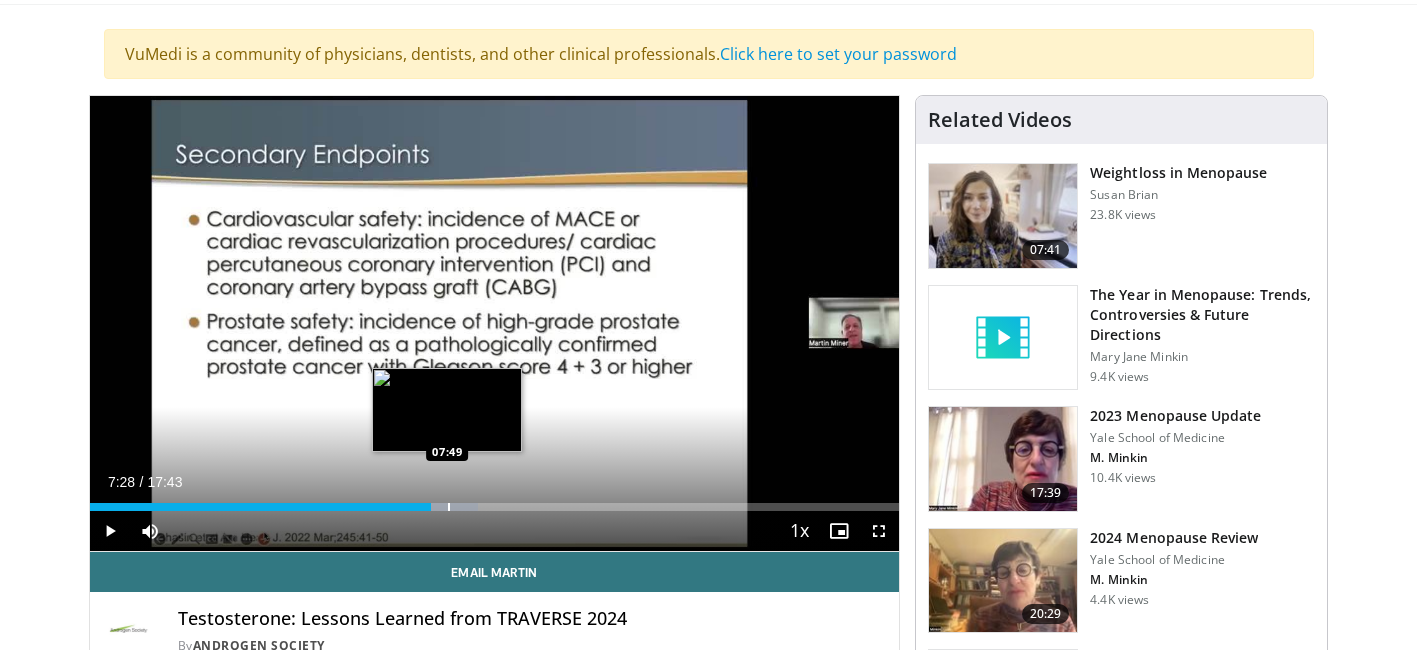 click at bounding box center (449, 507) 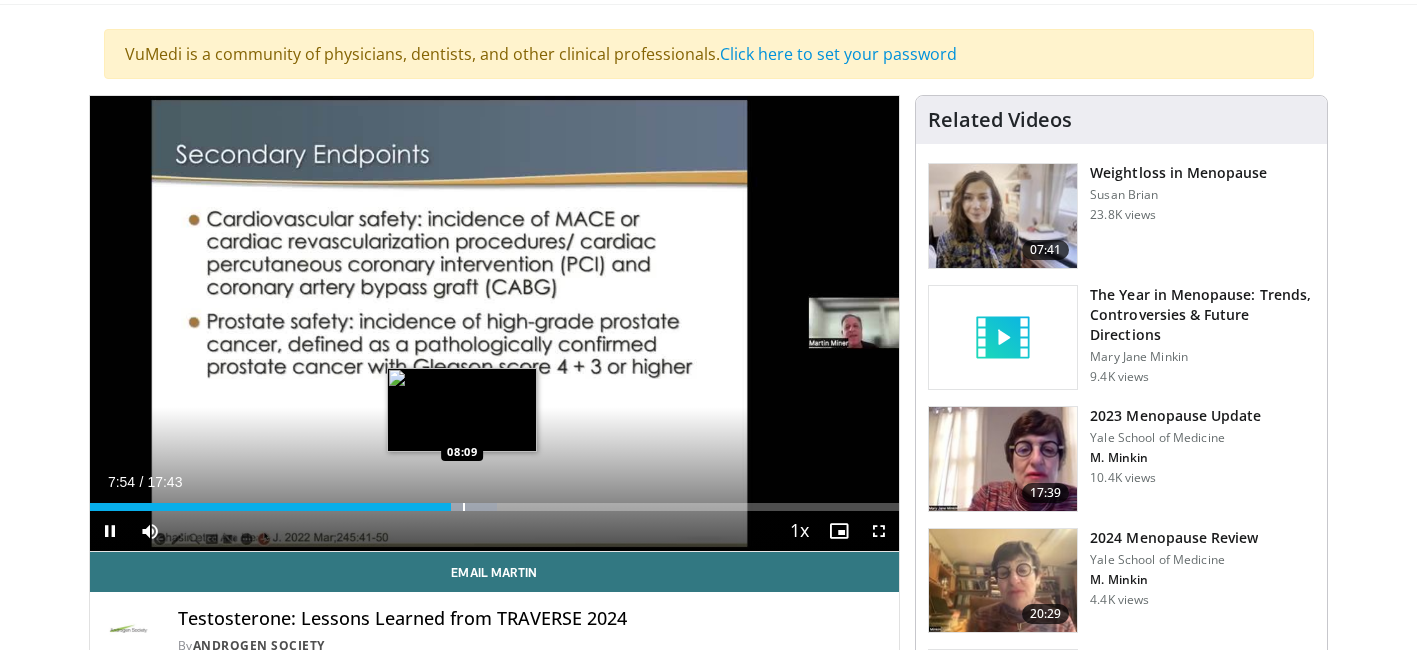 click at bounding box center [464, 507] 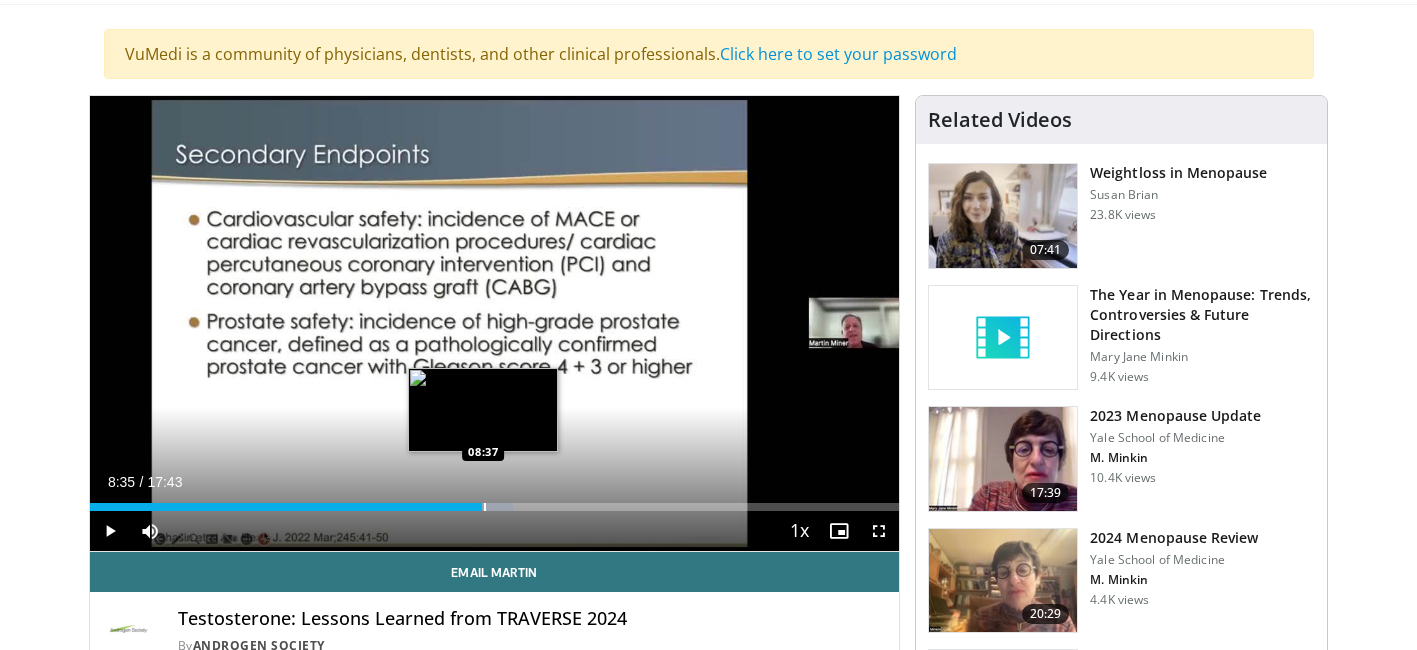 click at bounding box center (485, 507) 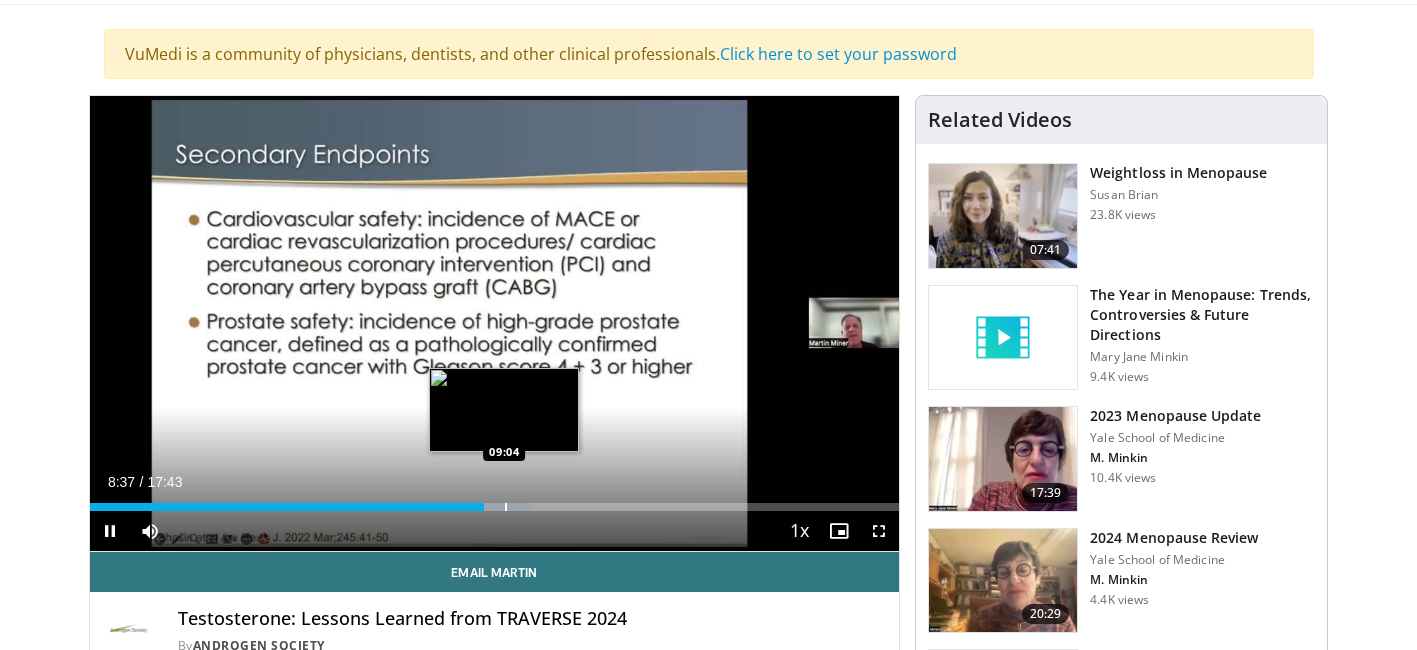 click at bounding box center (506, 507) 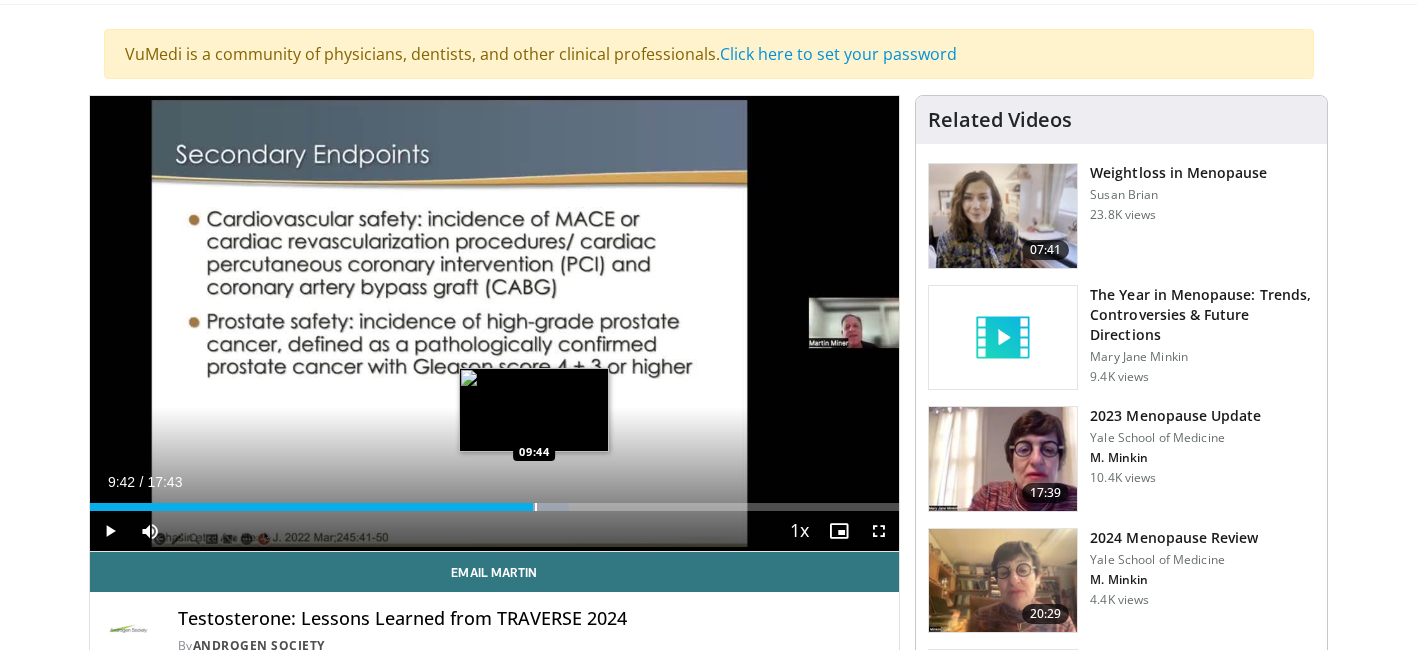 click at bounding box center [536, 507] 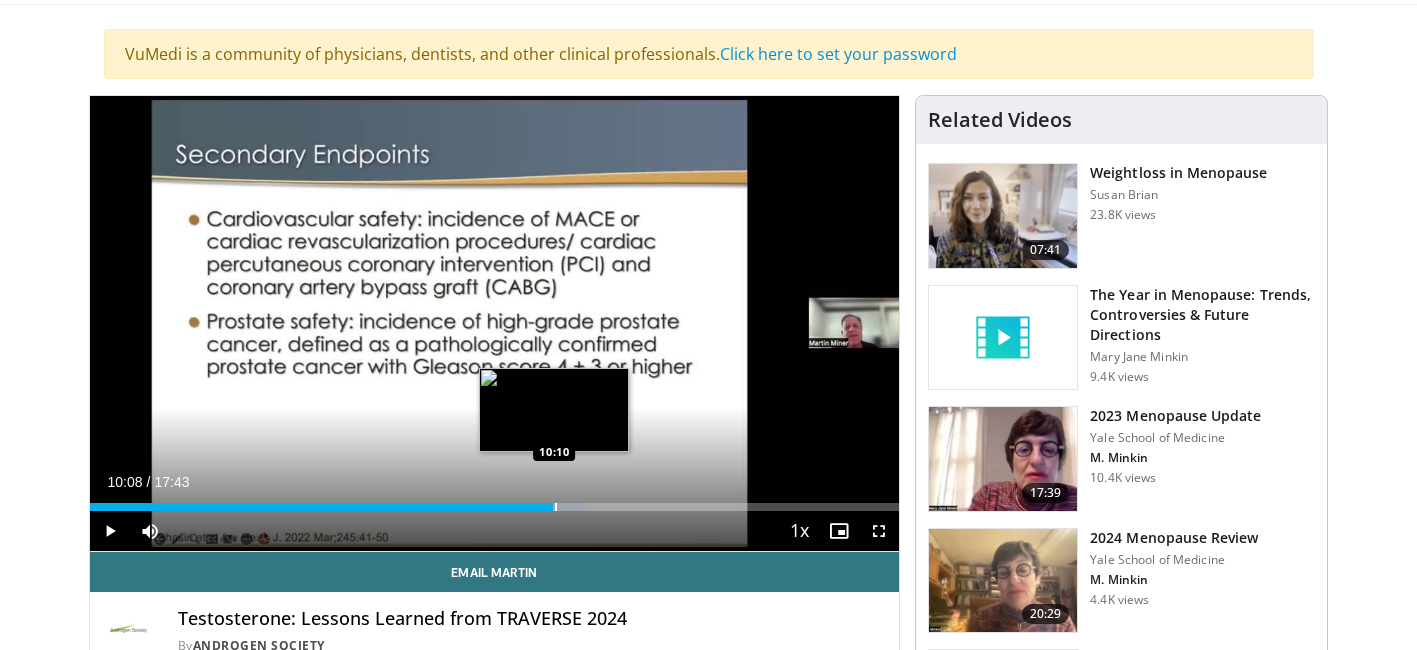 click at bounding box center [556, 507] 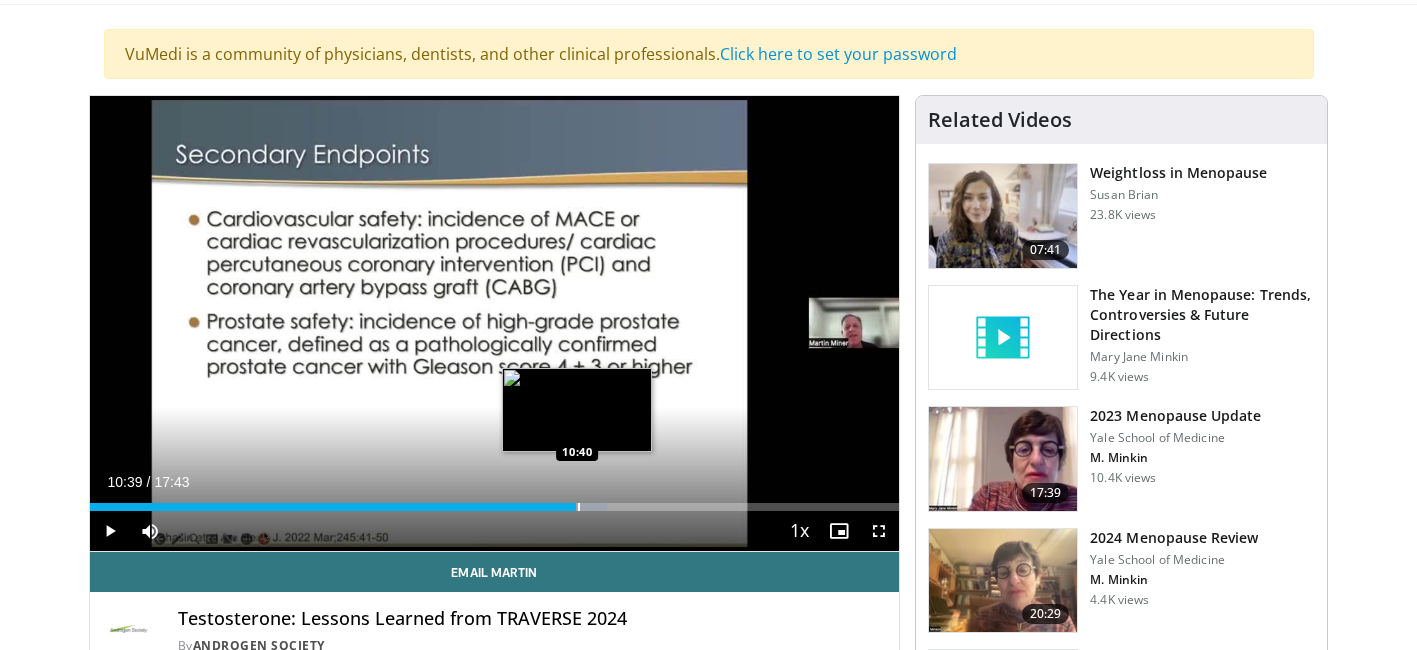 click at bounding box center (579, 507) 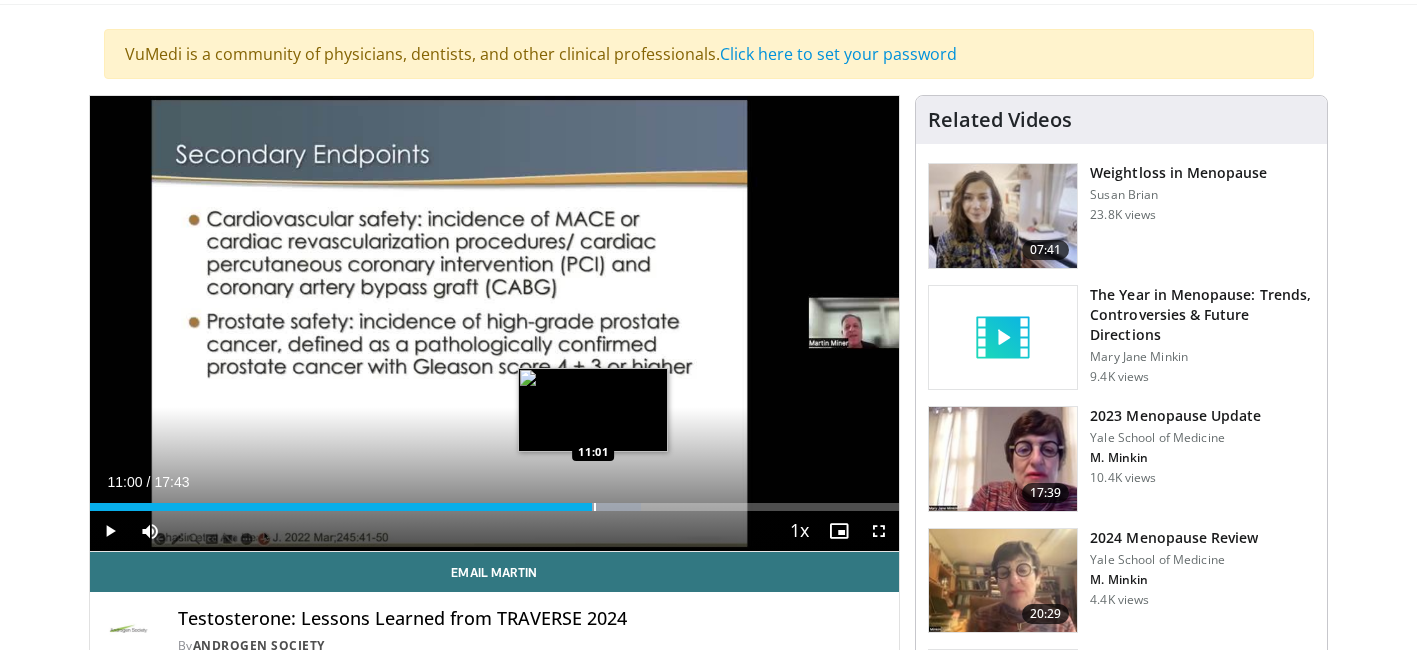 click at bounding box center [595, 507] 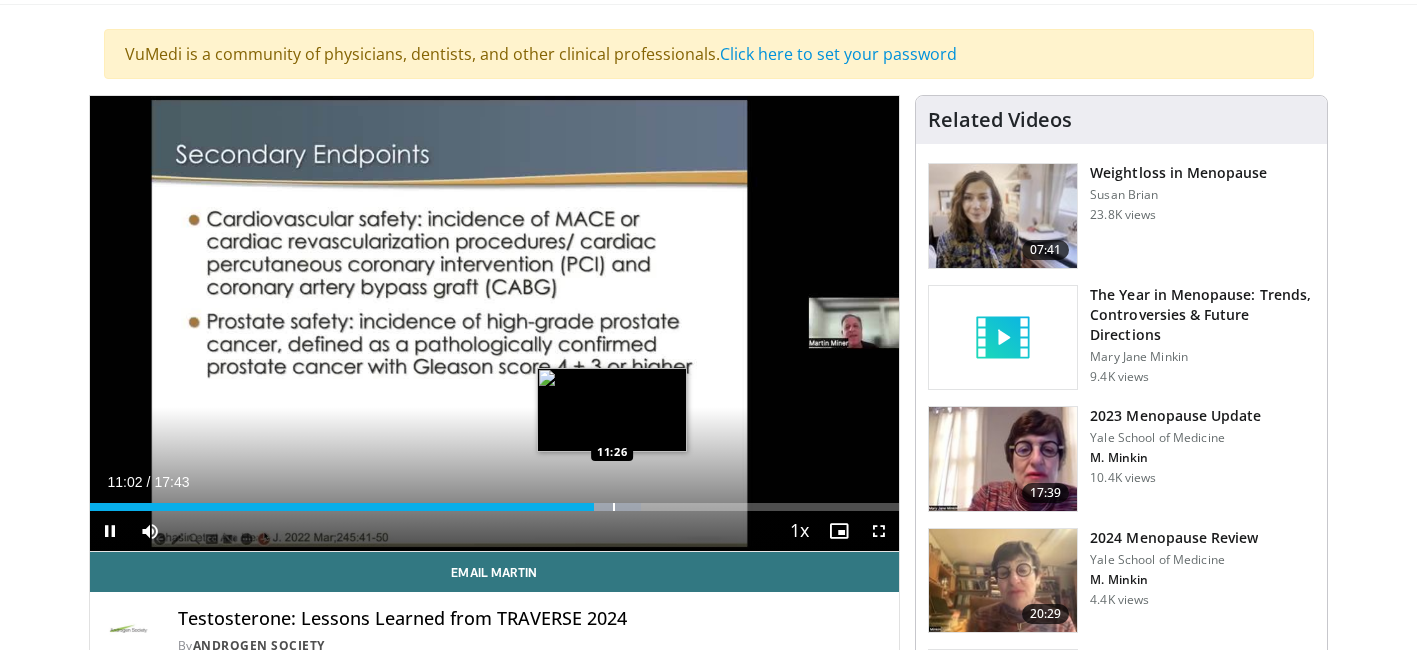 click at bounding box center (614, 507) 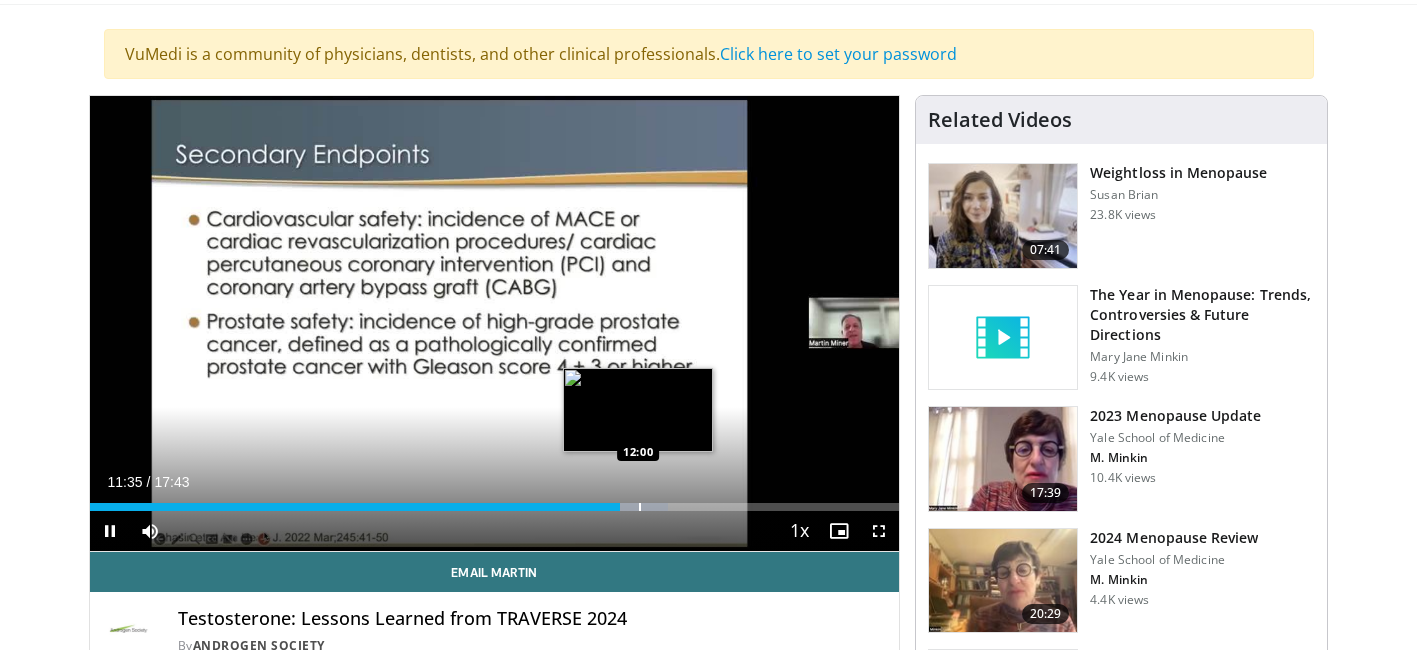 click at bounding box center [640, 507] 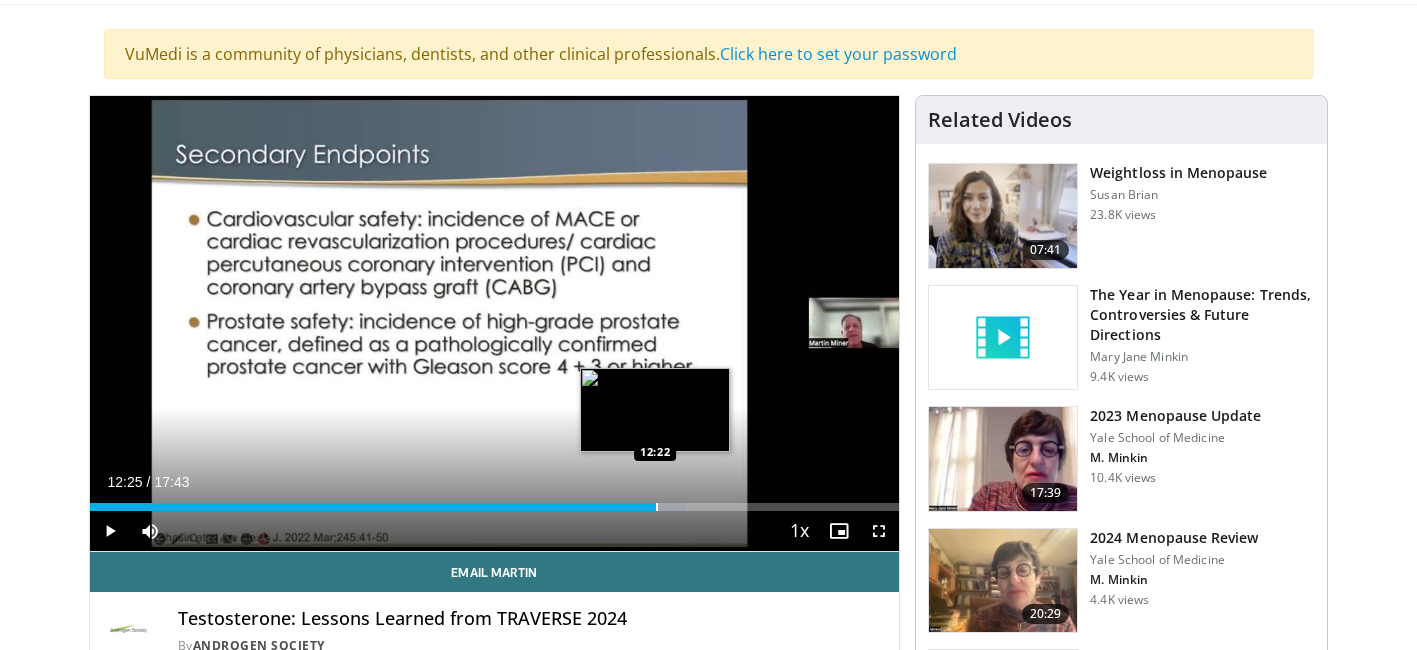 click at bounding box center [657, 507] 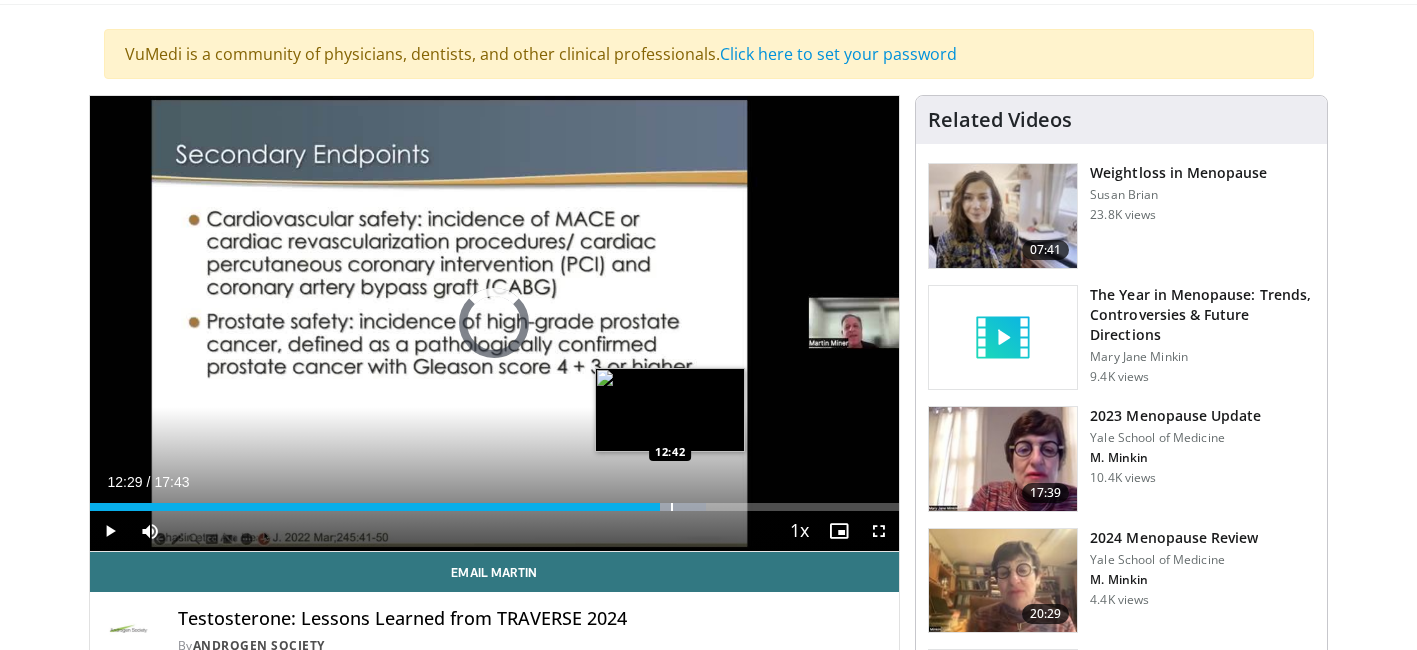 click at bounding box center (672, 507) 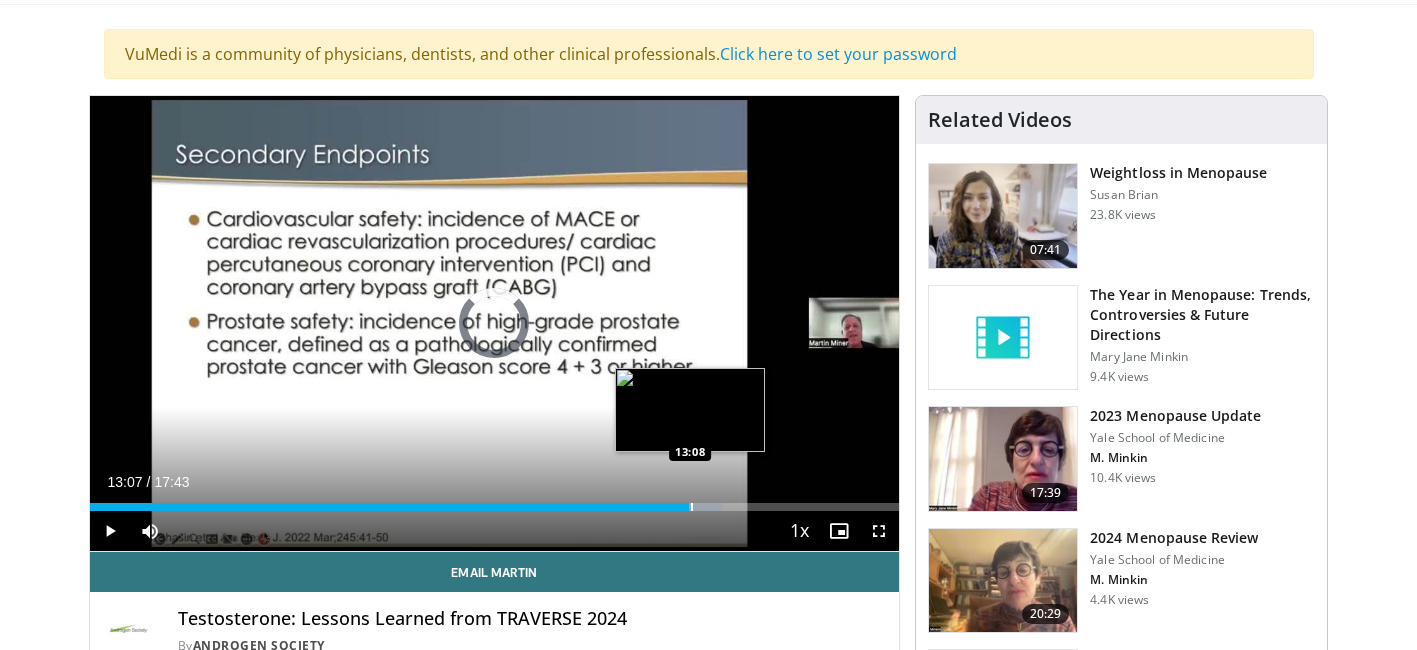 click at bounding box center [692, 507] 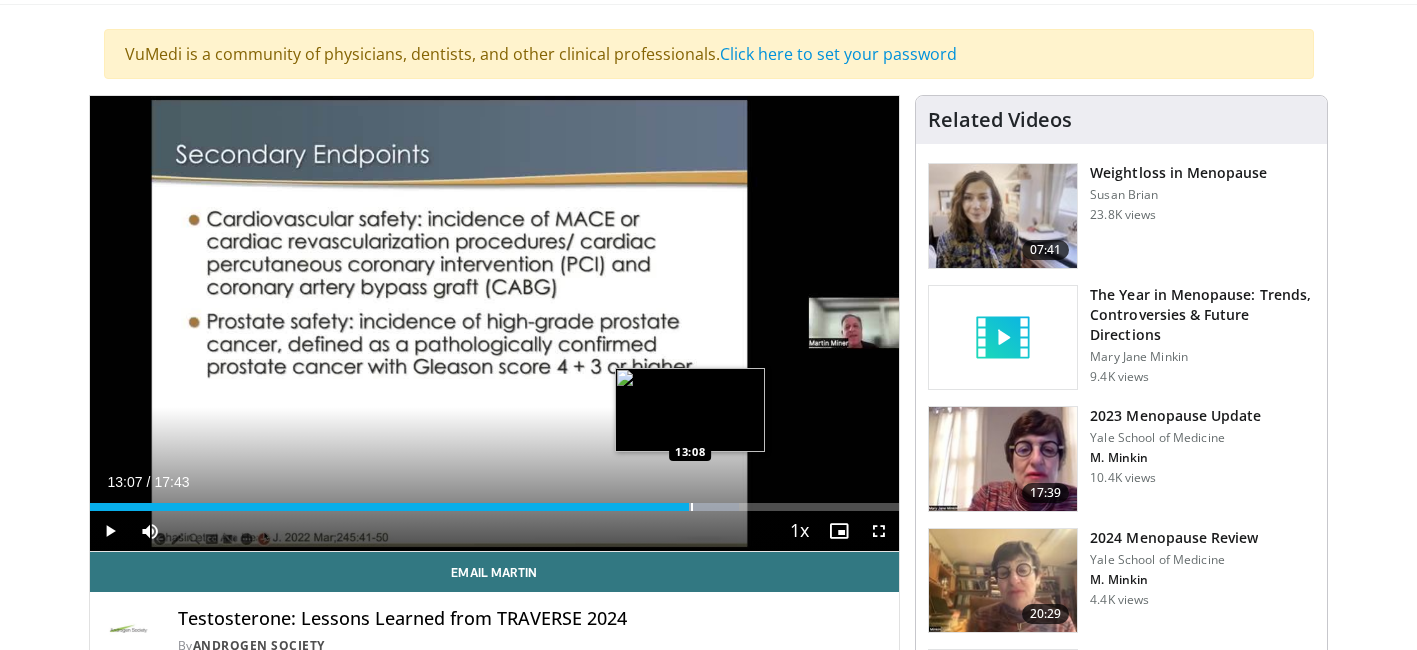click at bounding box center [692, 507] 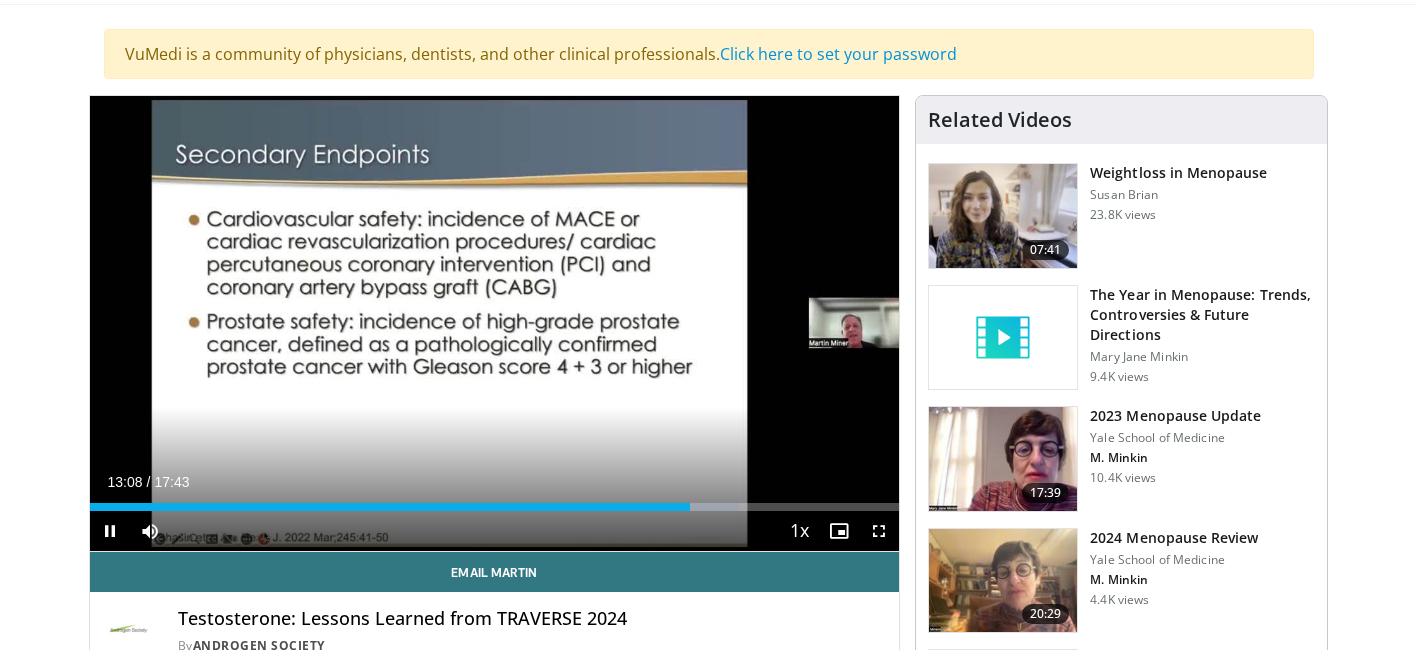 click on "Current Time  13:08 / Duration  17:43 Pause Skip Backward Skip Forward Mute 100% Loaded :  80.25% 13:08 13:15 Stream Type  LIVE Seek to live, currently behind live LIVE   1x Playback Rate 0.5x 0.75x 1x , selected 1.25x 1.5x 1.75x 2x Chapters Chapters Descriptions descriptions off , selected Captions captions settings , opens captions settings dialog captions off , selected Audio Track en (Main) , selected Fullscreen Enable picture-in-picture mode" at bounding box center [495, 531] 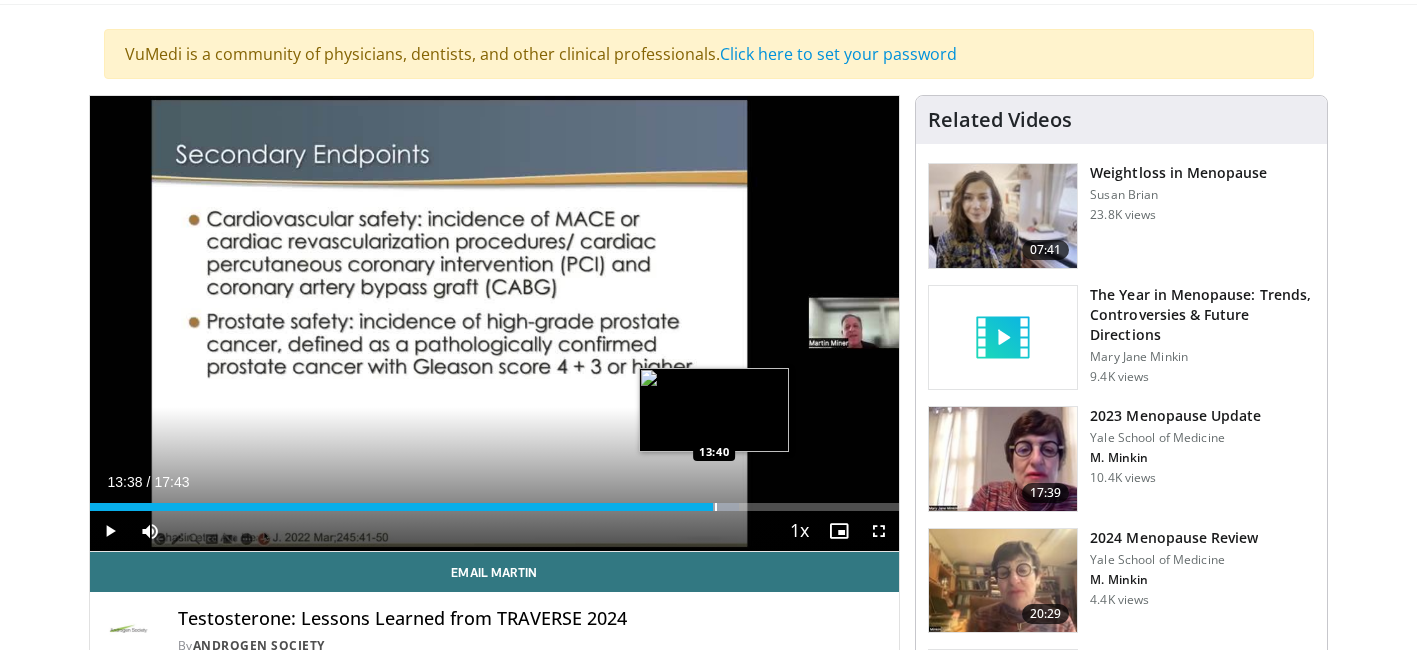 click at bounding box center (716, 507) 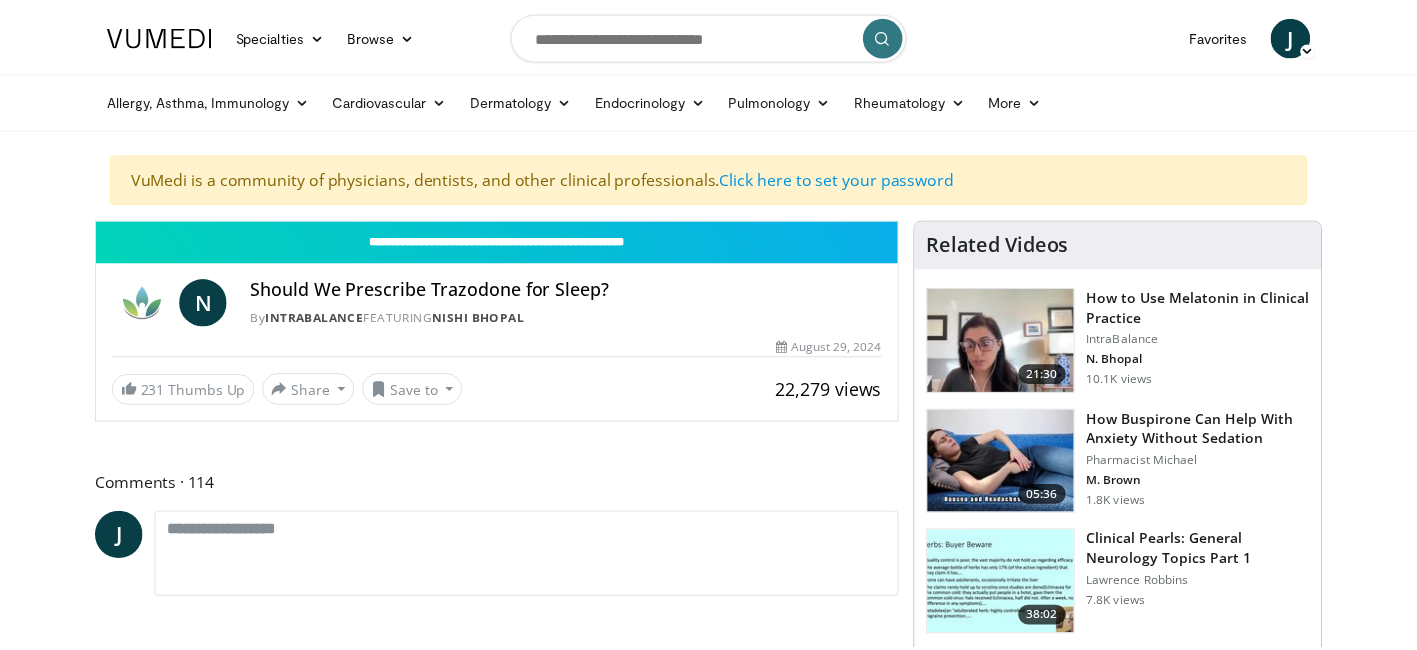 scroll, scrollTop: 0, scrollLeft: 0, axis: both 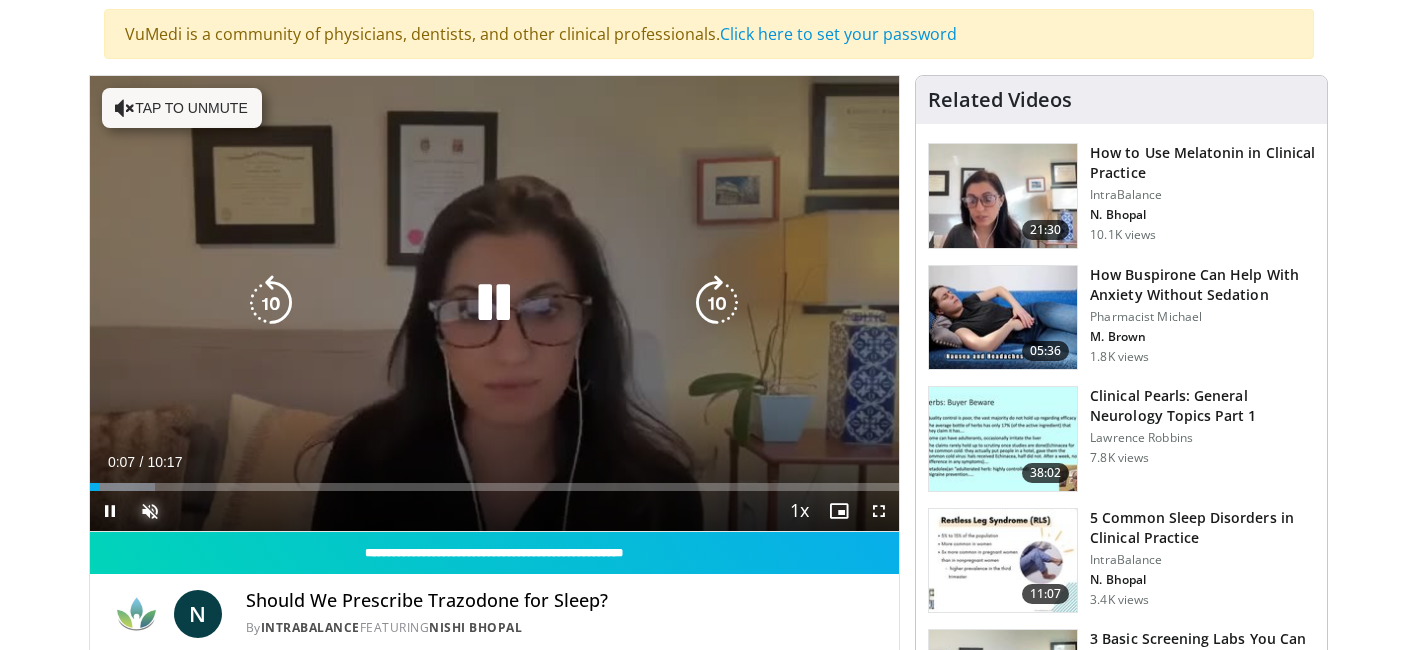 click at bounding box center [150, 511] 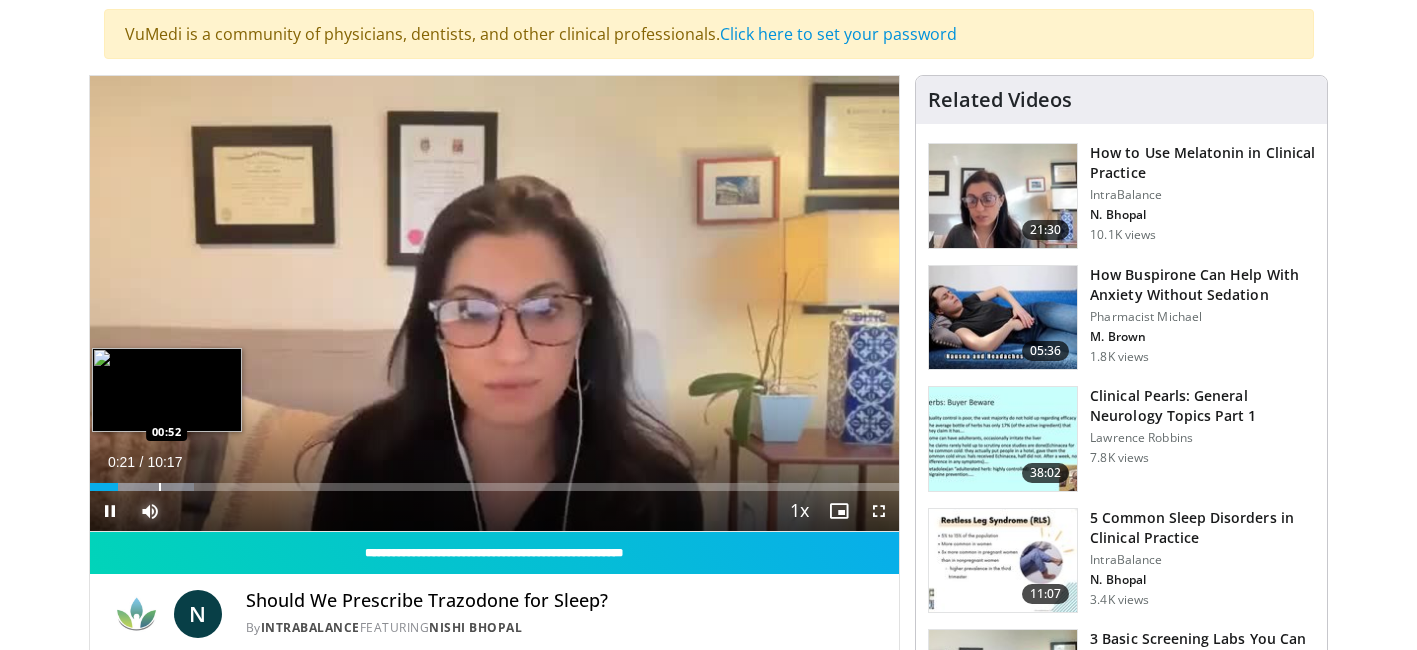 click at bounding box center (160, 487) 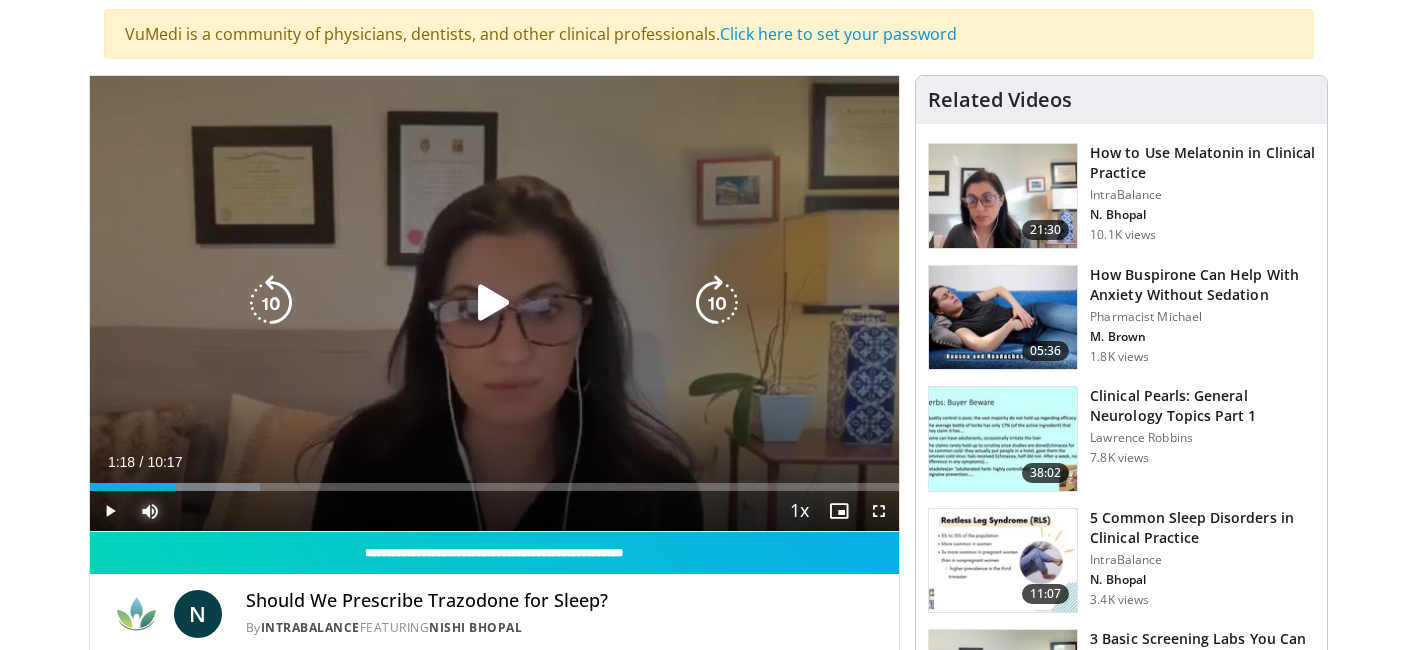 click at bounding box center (0, 0) 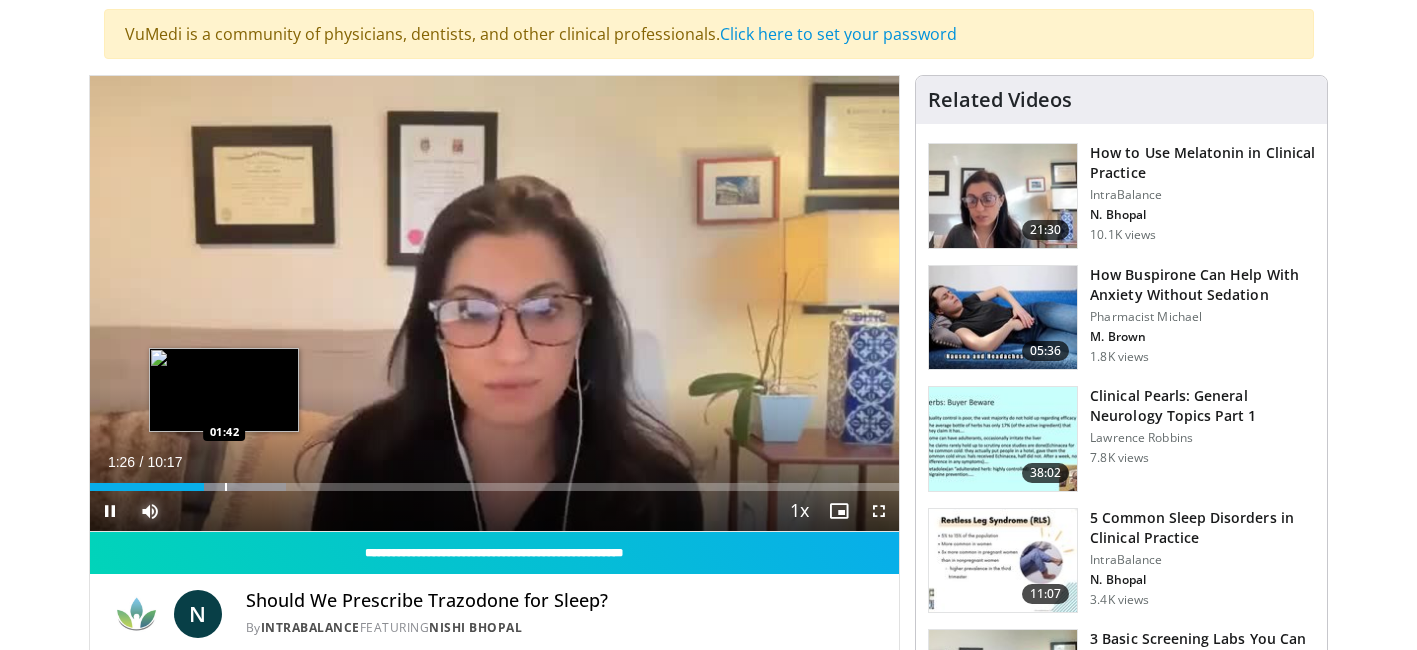 click at bounding box center [226, 487] 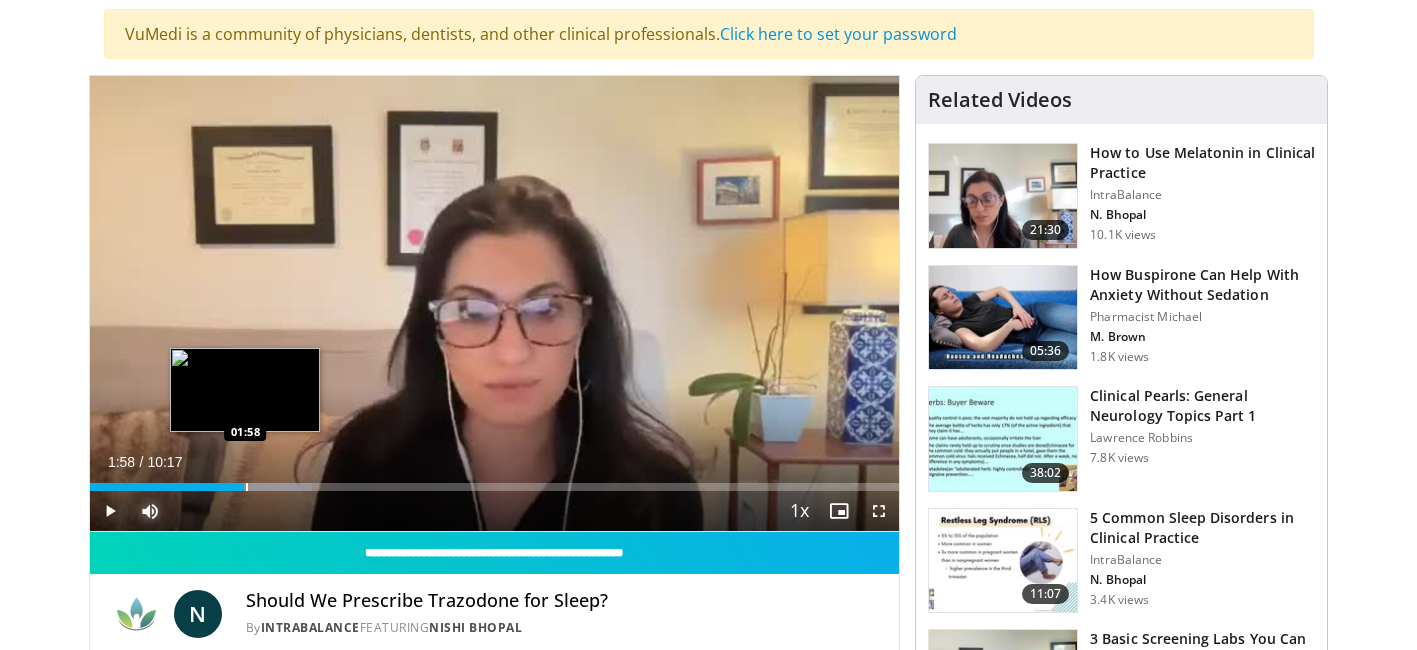click at bounding box center [247, 487] 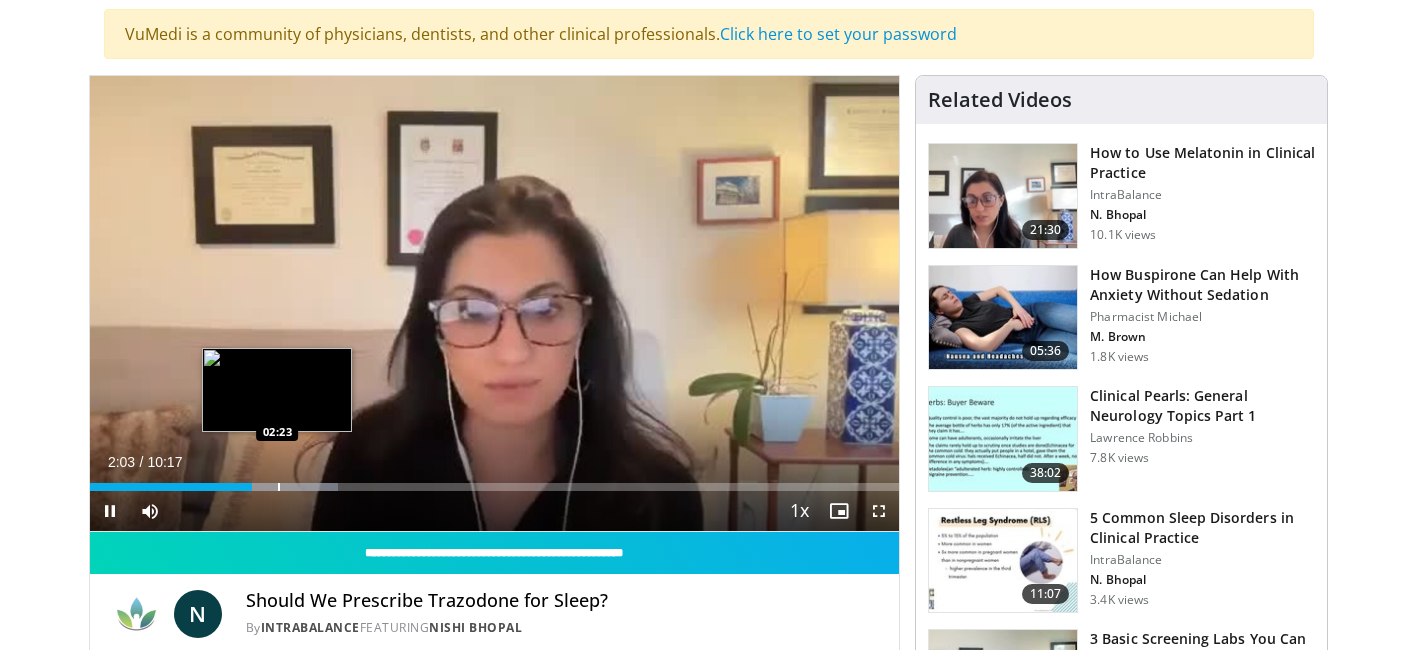 click on "**********" at bounding box center (495, 304) 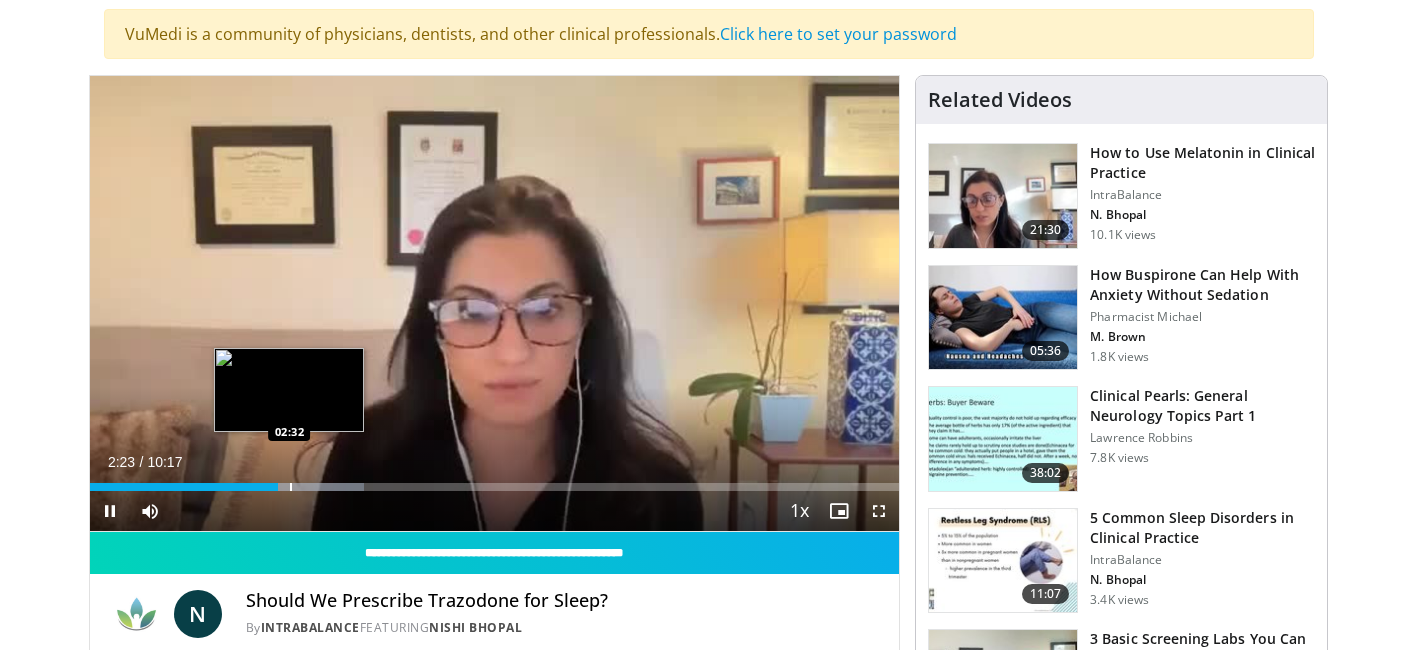 click on "**********" at bounding box center [495, 304] 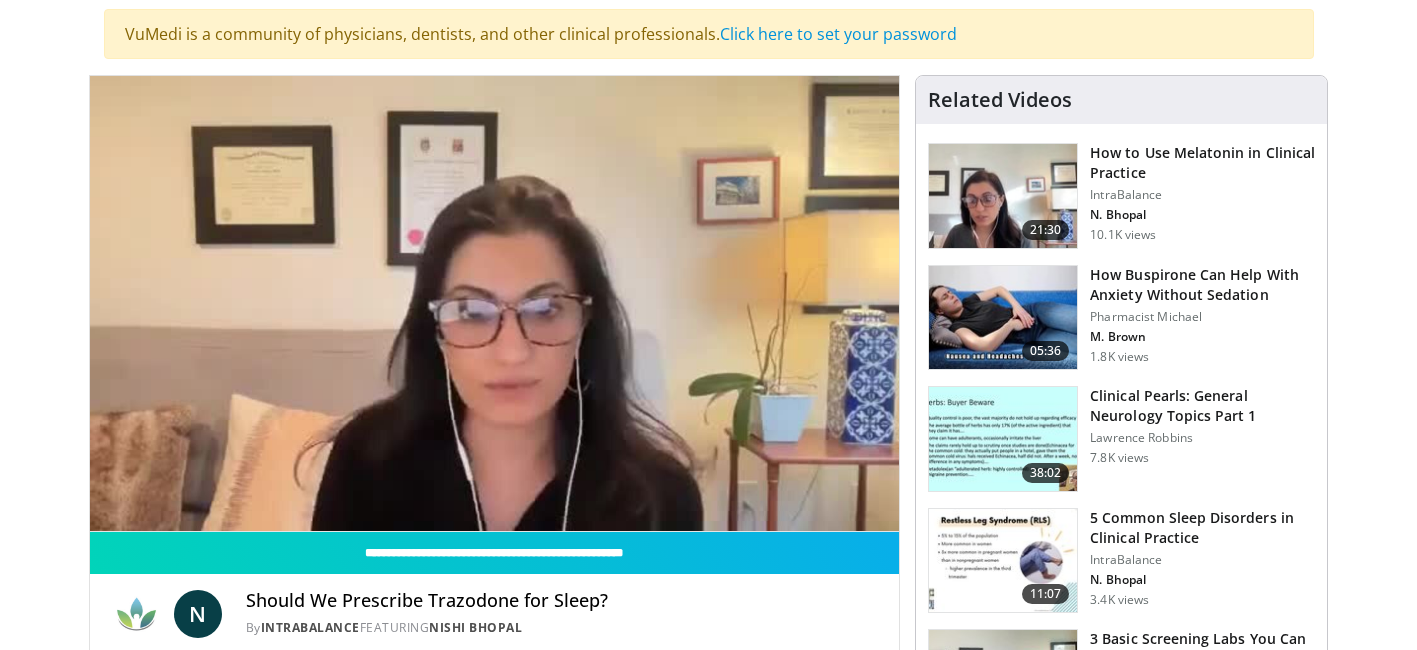 click on "10 seconds
Tap to unmute" at bounding box center [495, 303] 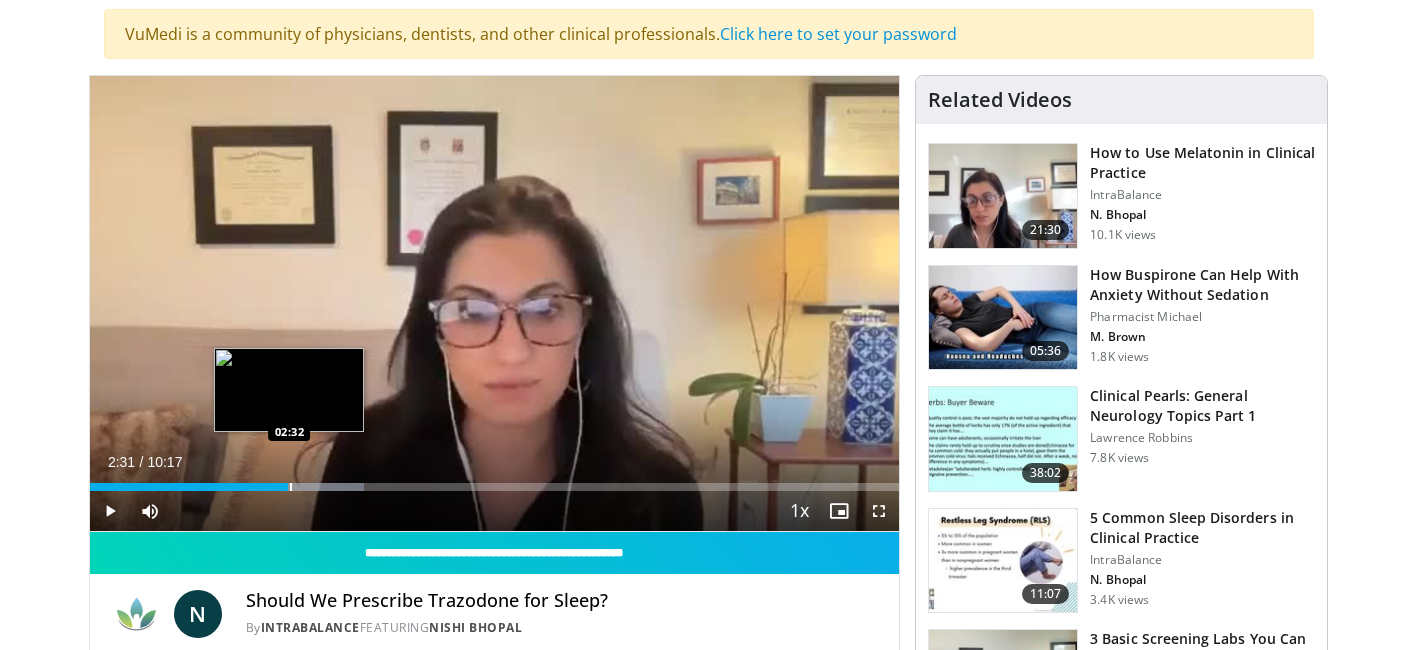 click at bounding box center (291, 487) 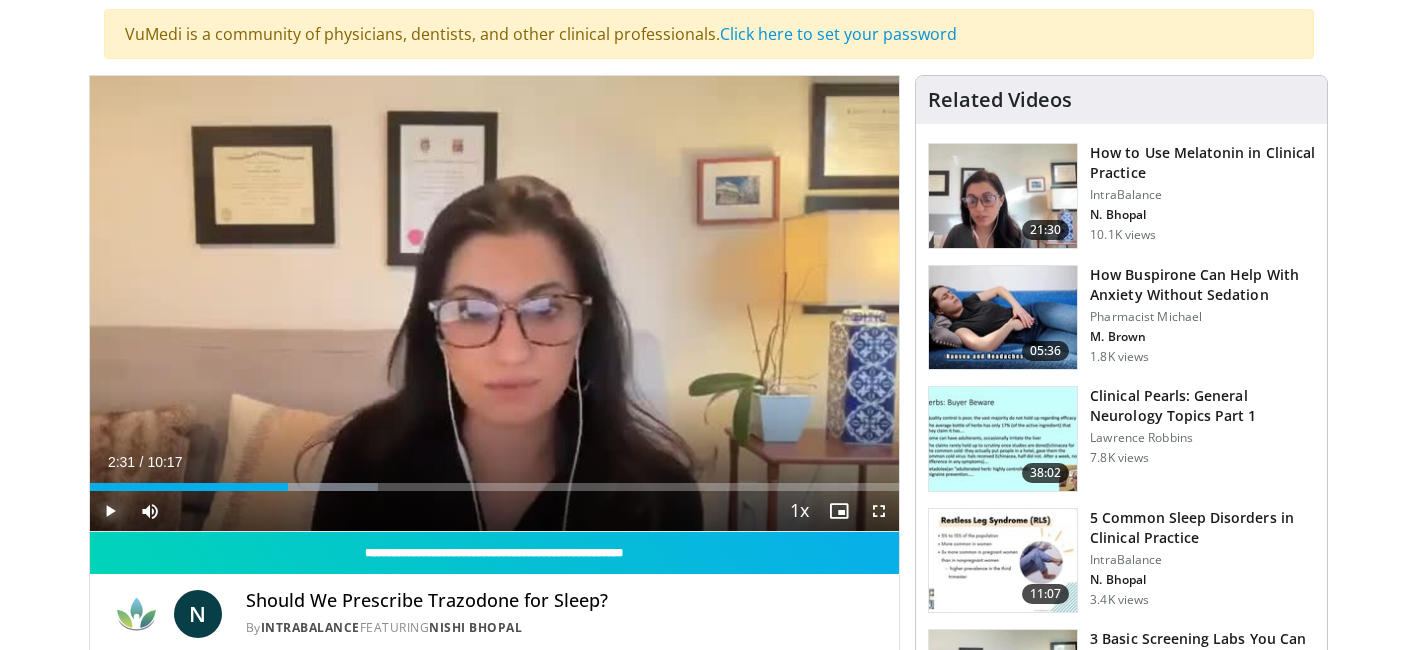 click at bounding box center (110, 511) 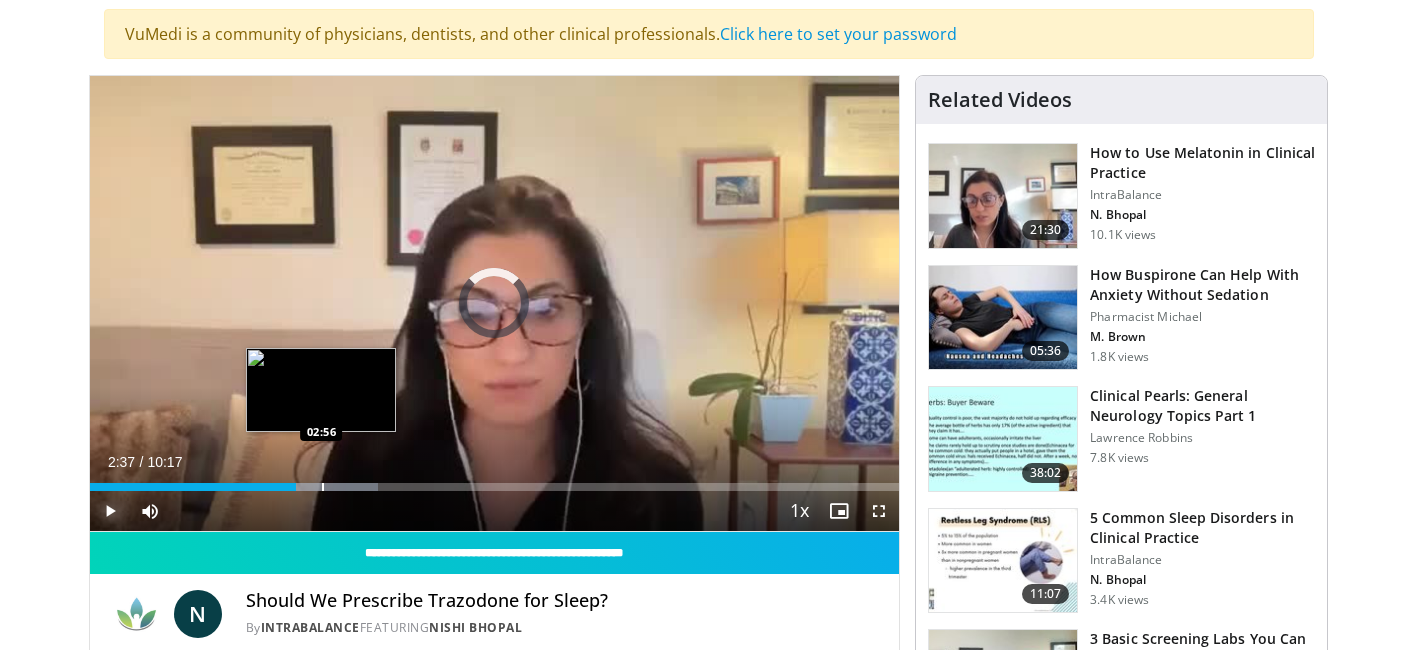 click at bounding box center (323, 487) 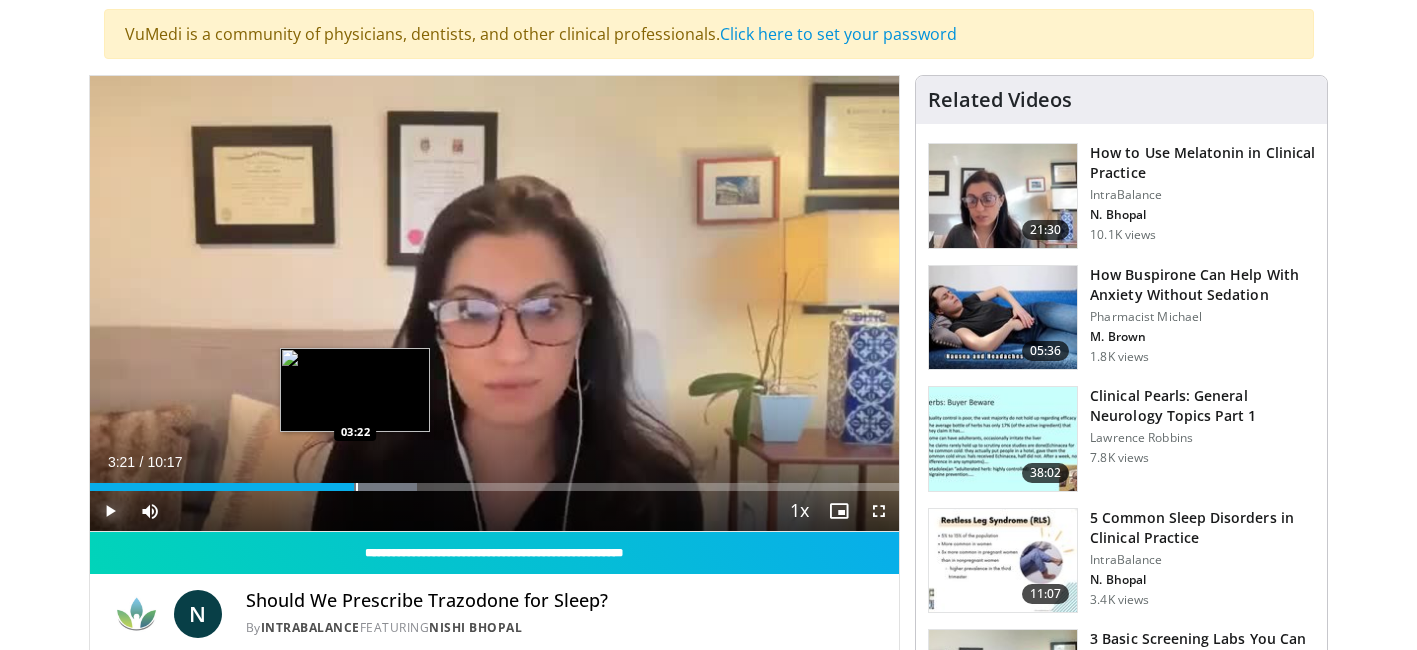 click at bounding box center (357, 487) 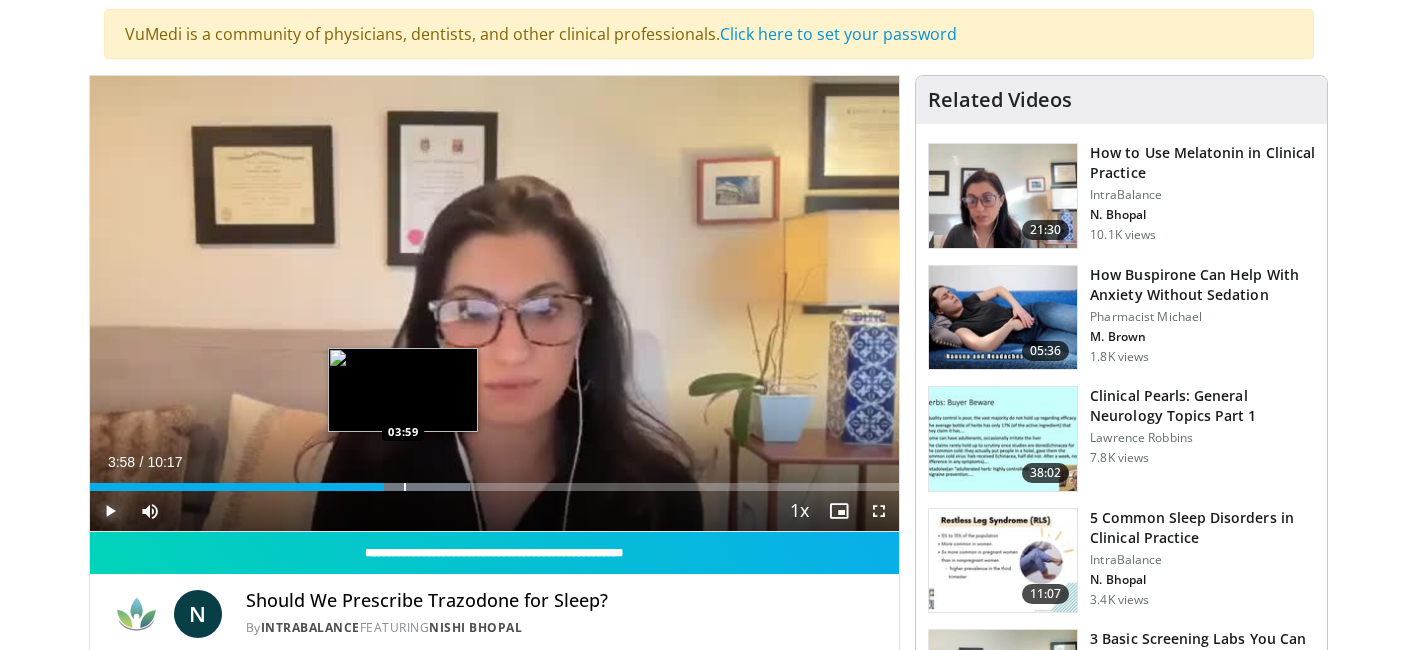 click at bounding box center (405, 487) 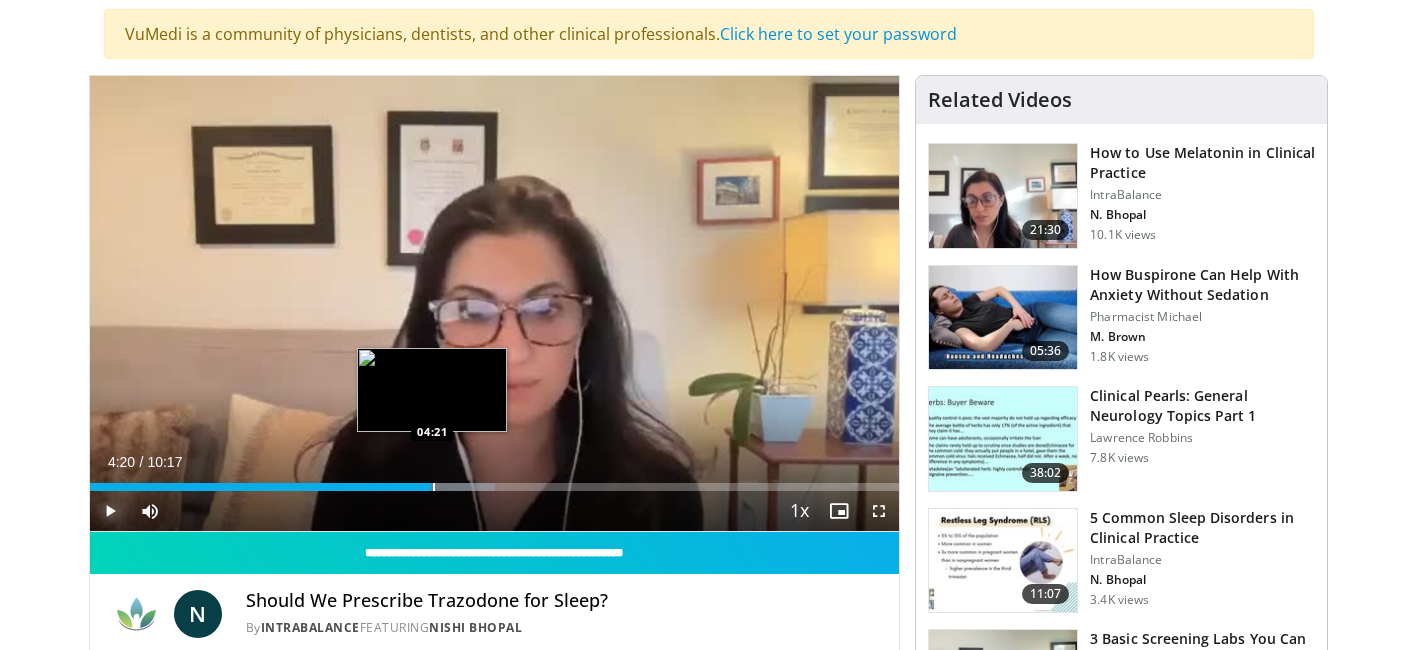 click at bounding box center (434, 487) 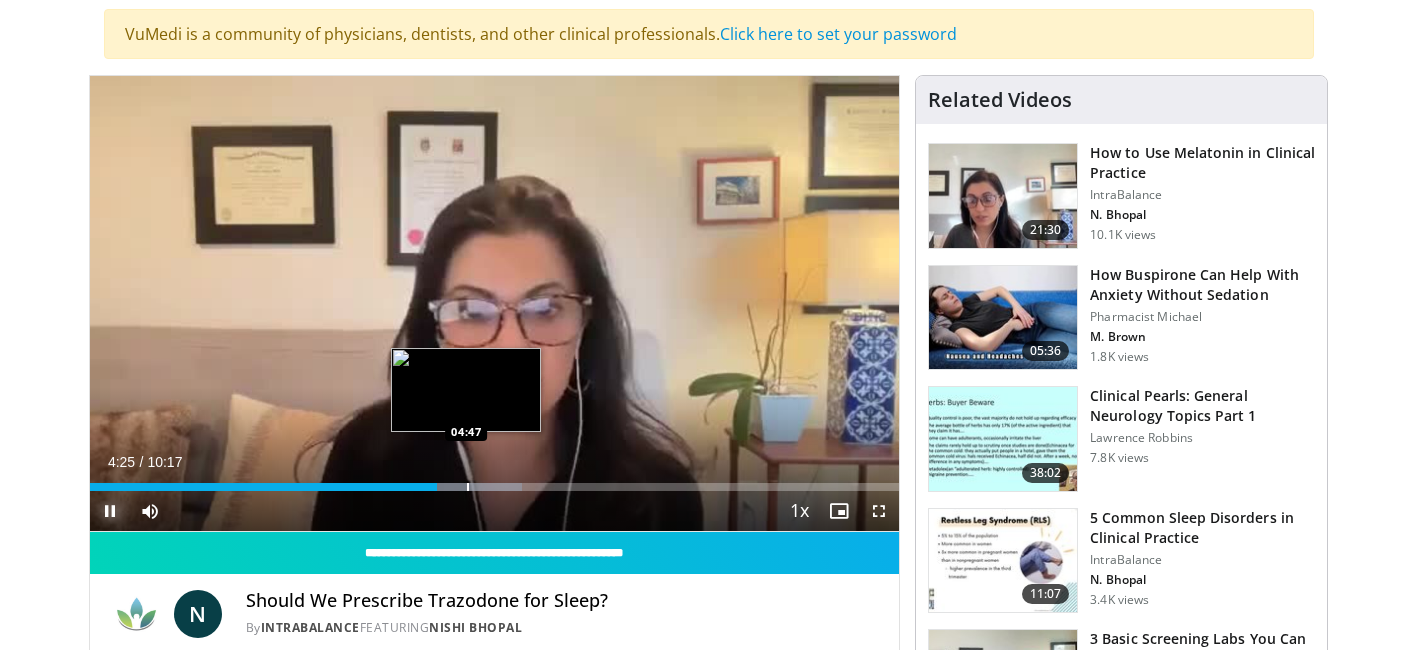 click at bounding box center [468, 487] 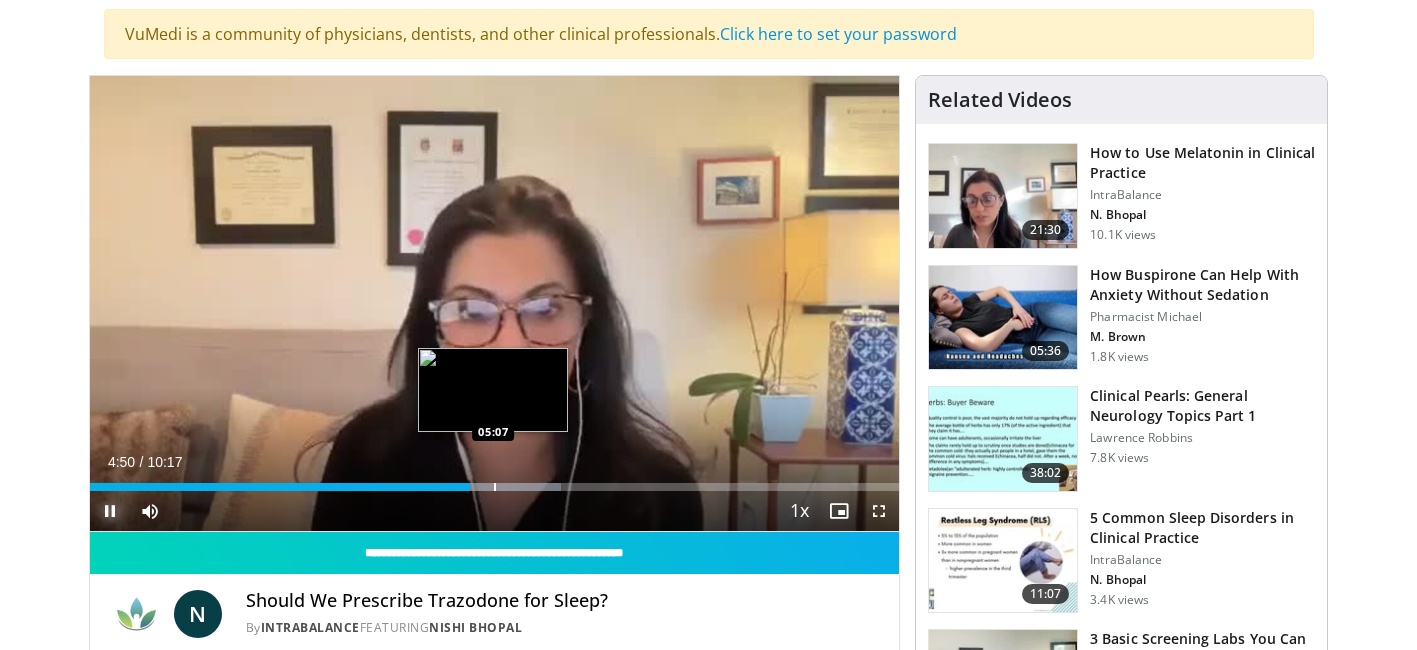 click at bounding box center (495, 487) 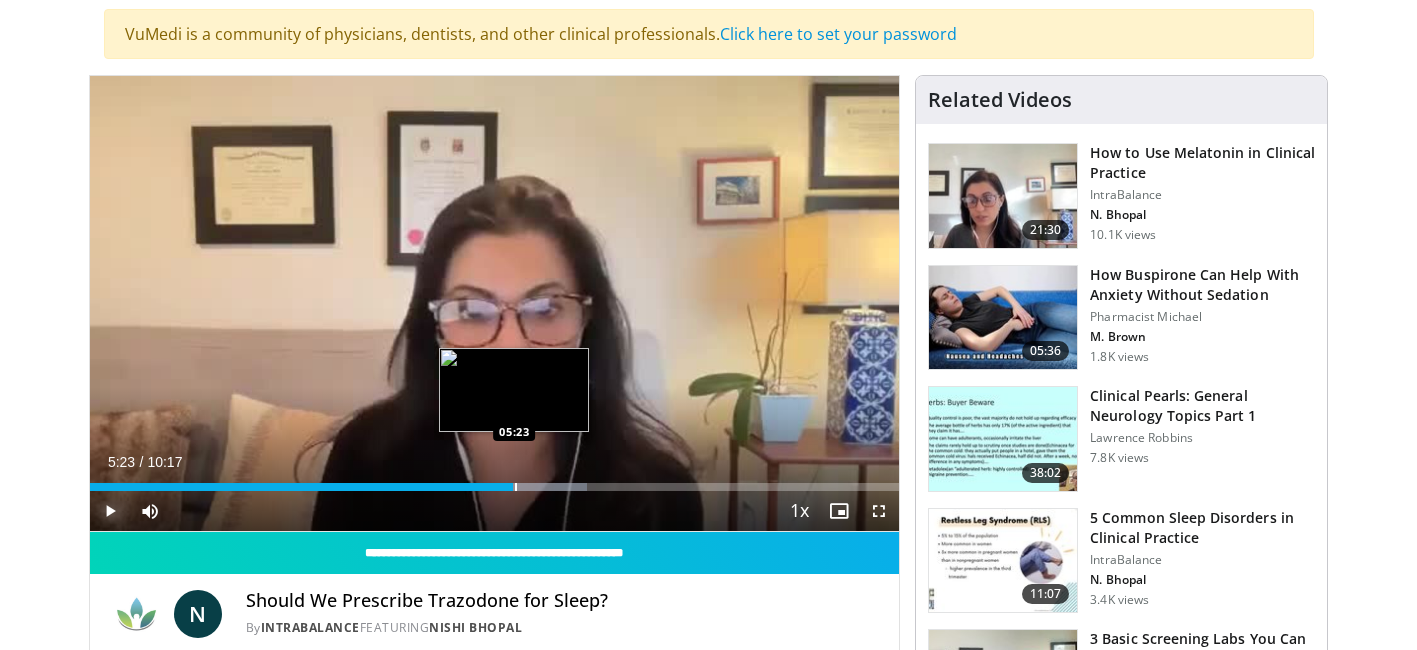 click at bounding box center [516, 487] 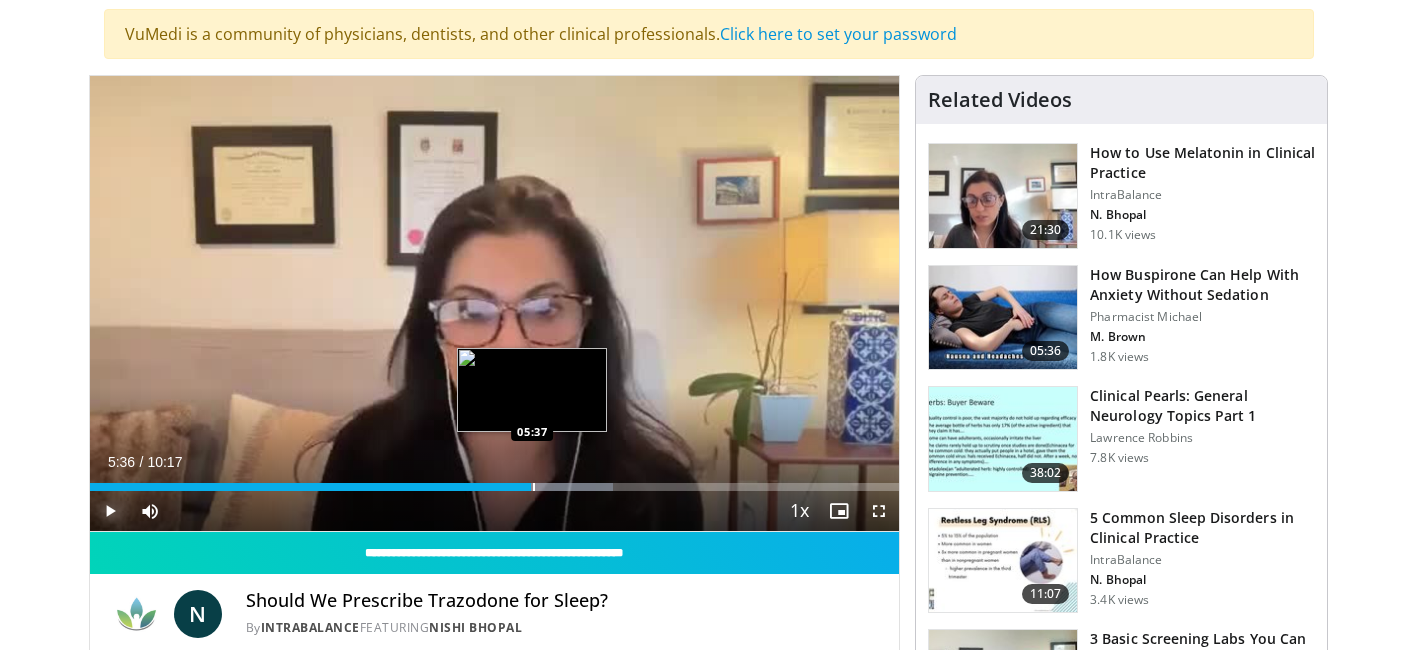 click at bounding box center [534, 487] 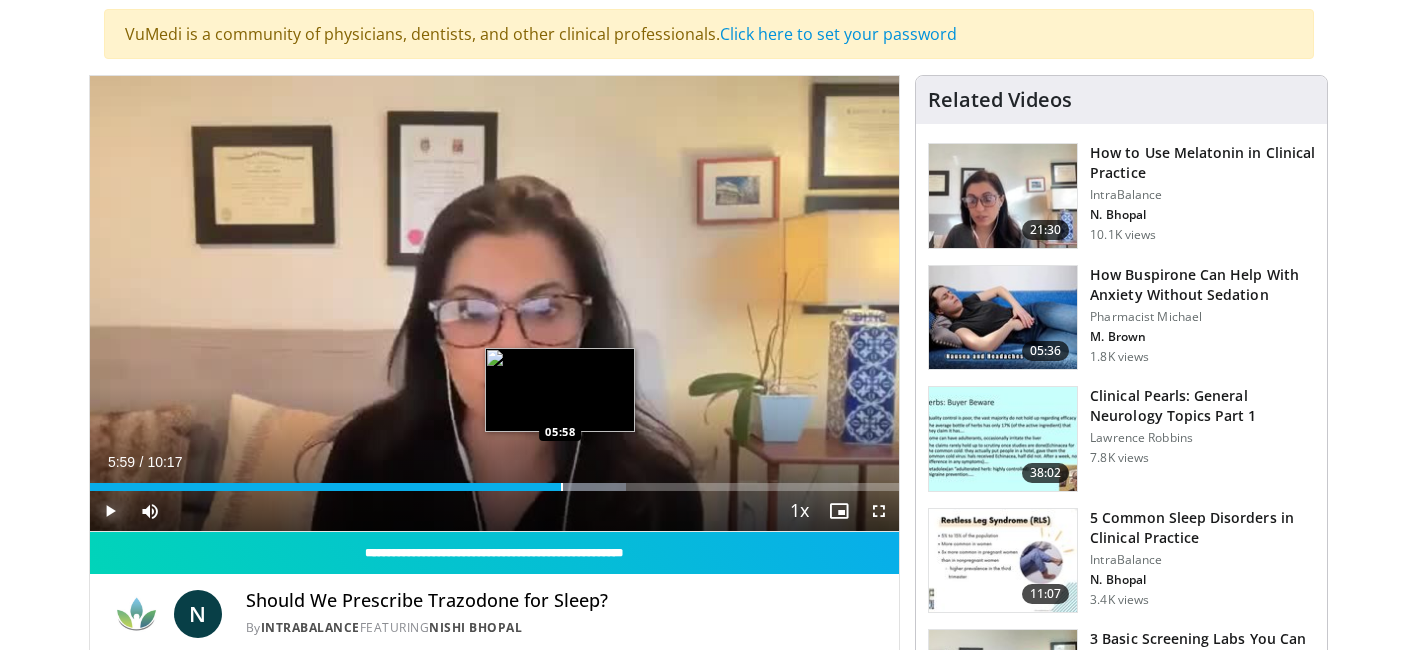 click at bounding box center [562, 487] 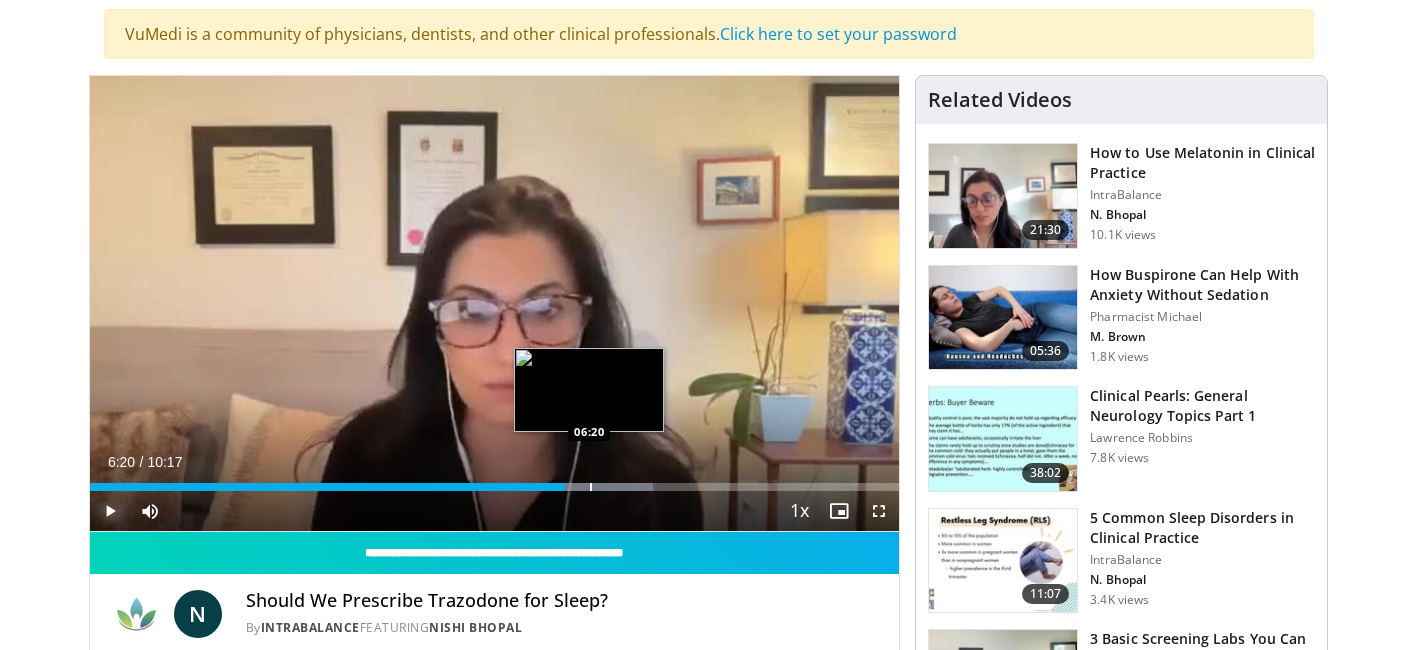 click at bounding box center [591, 487] 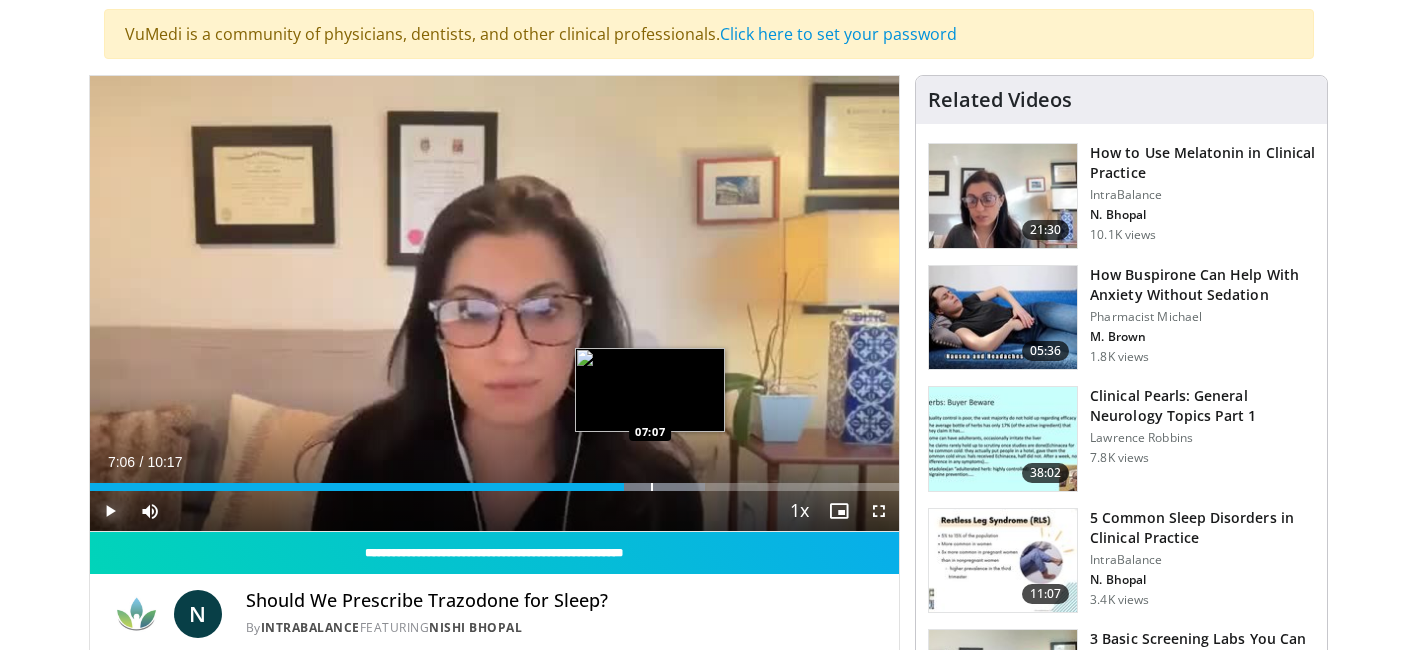 click at bounding box center (652, 487) 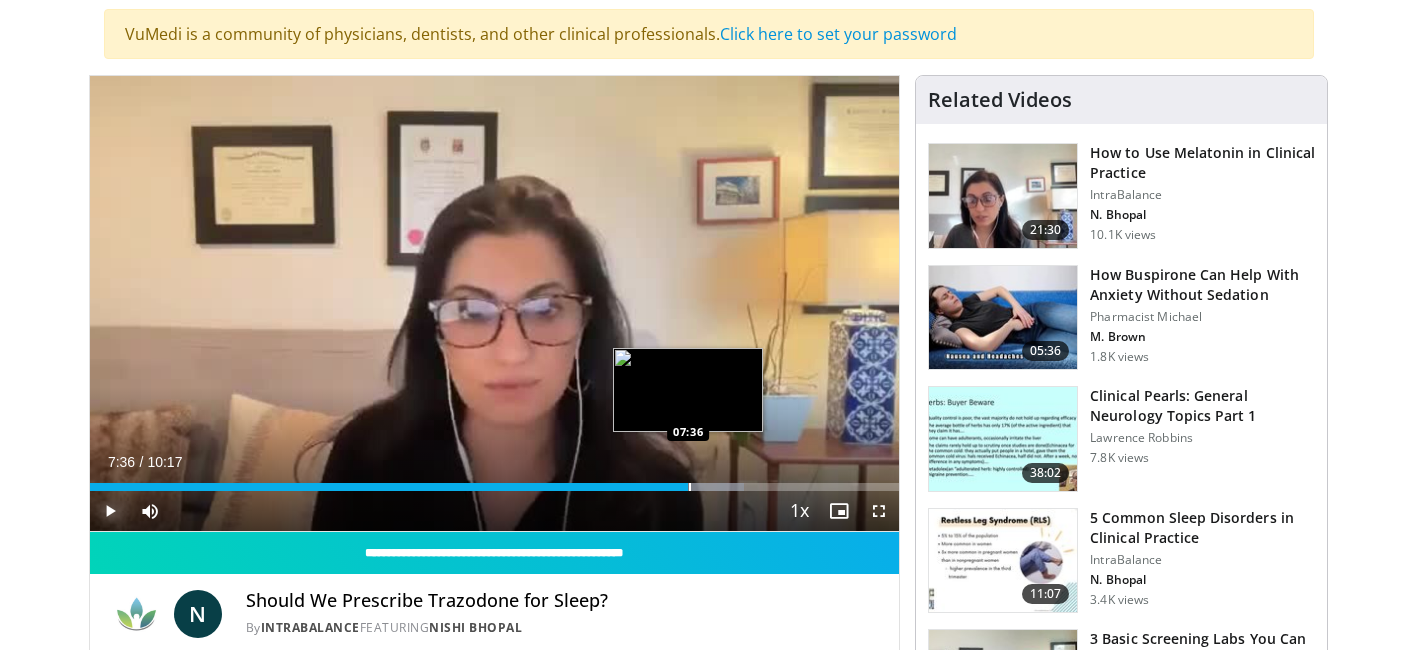 click on "Loaded :  80.88% 07:13 07:36" at bounding box center [495, 481] 